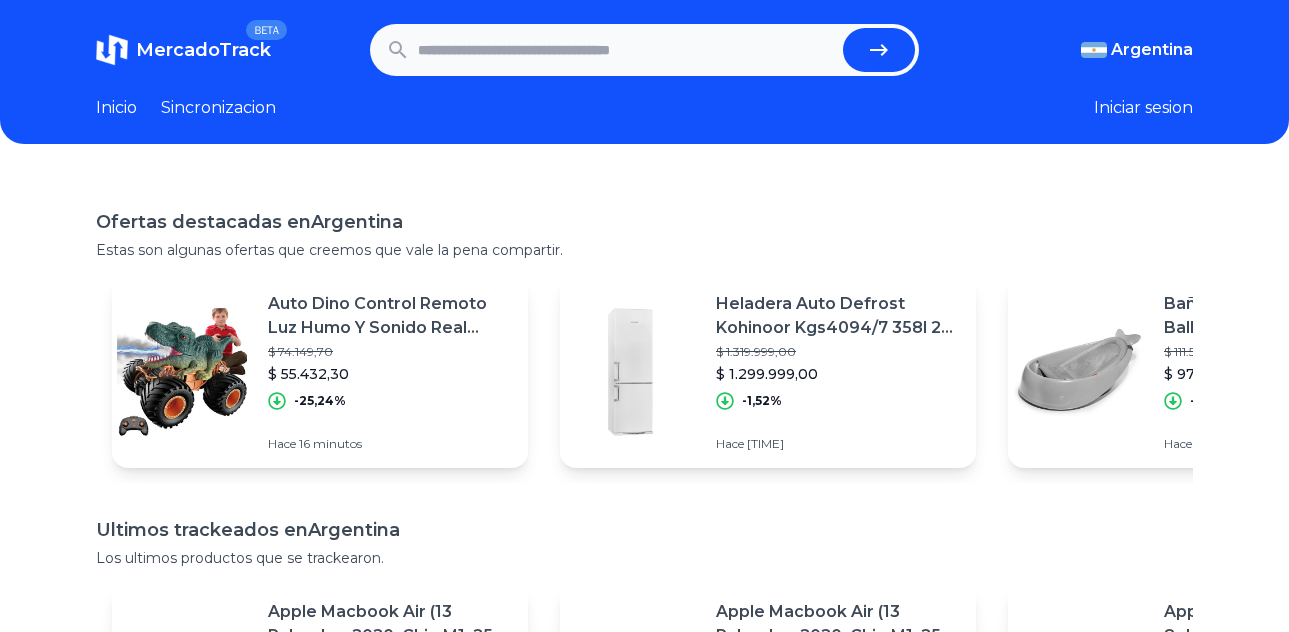 scroll, scrollTop: 0, scrollLeft: 0, axis: both 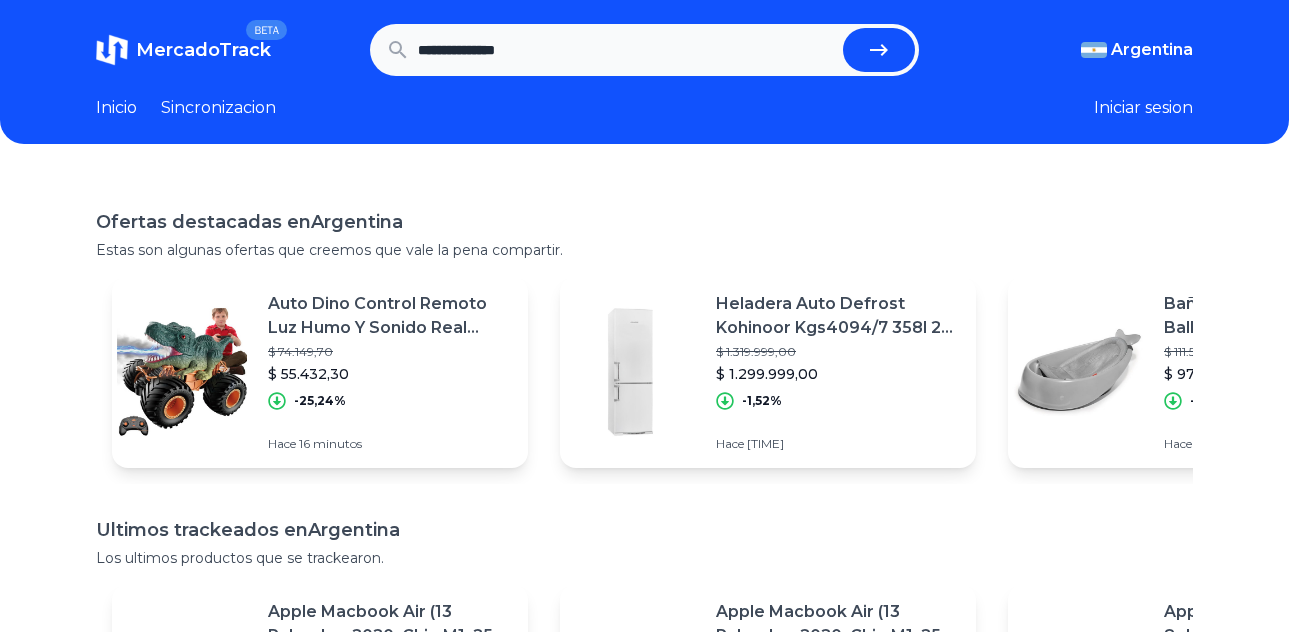 type on "**********" 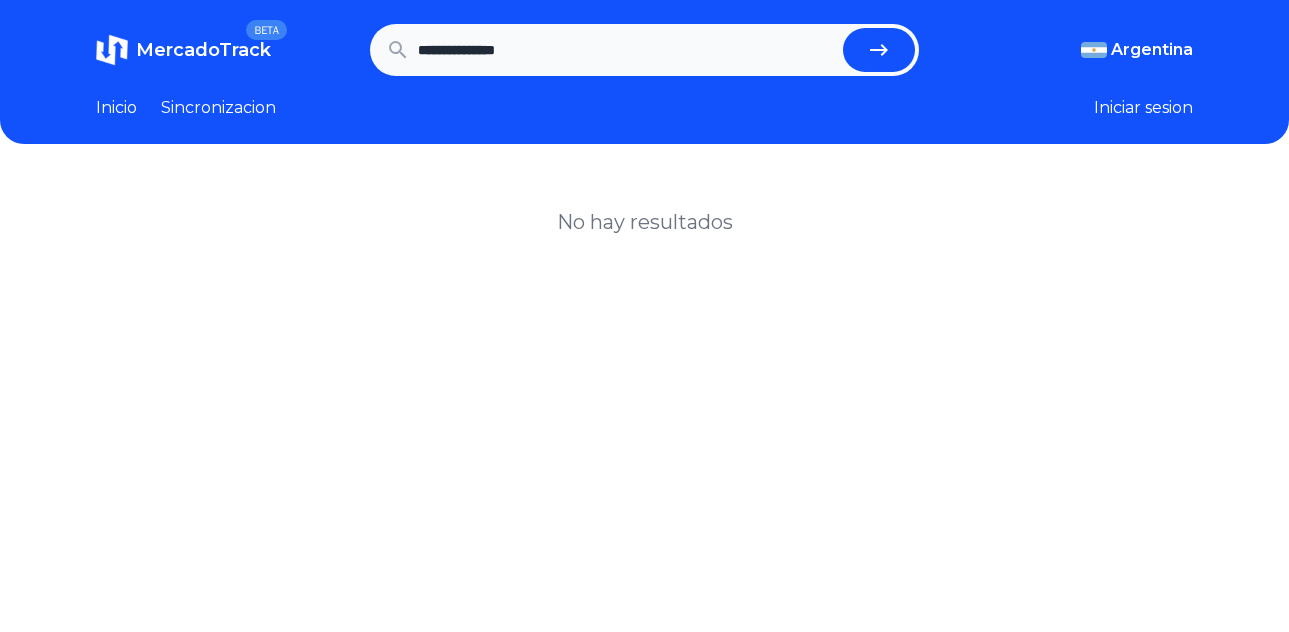 scroll, scrollTop: 0, scrollLeft: 0, axis: both 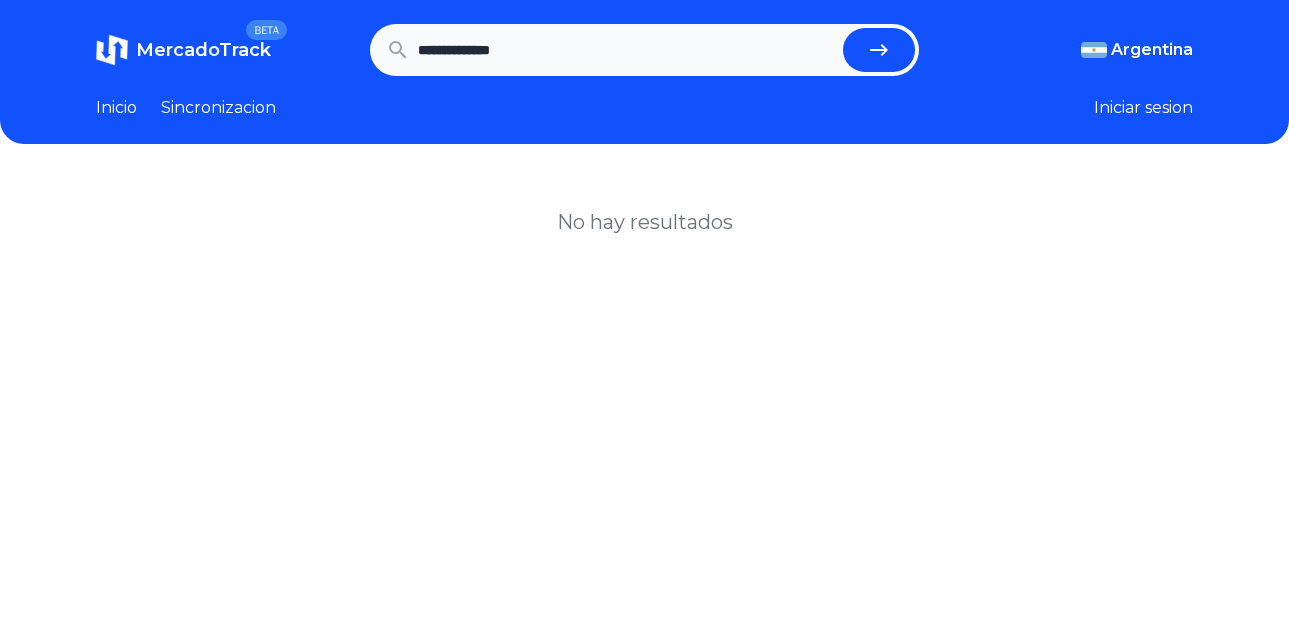 type on "**********" 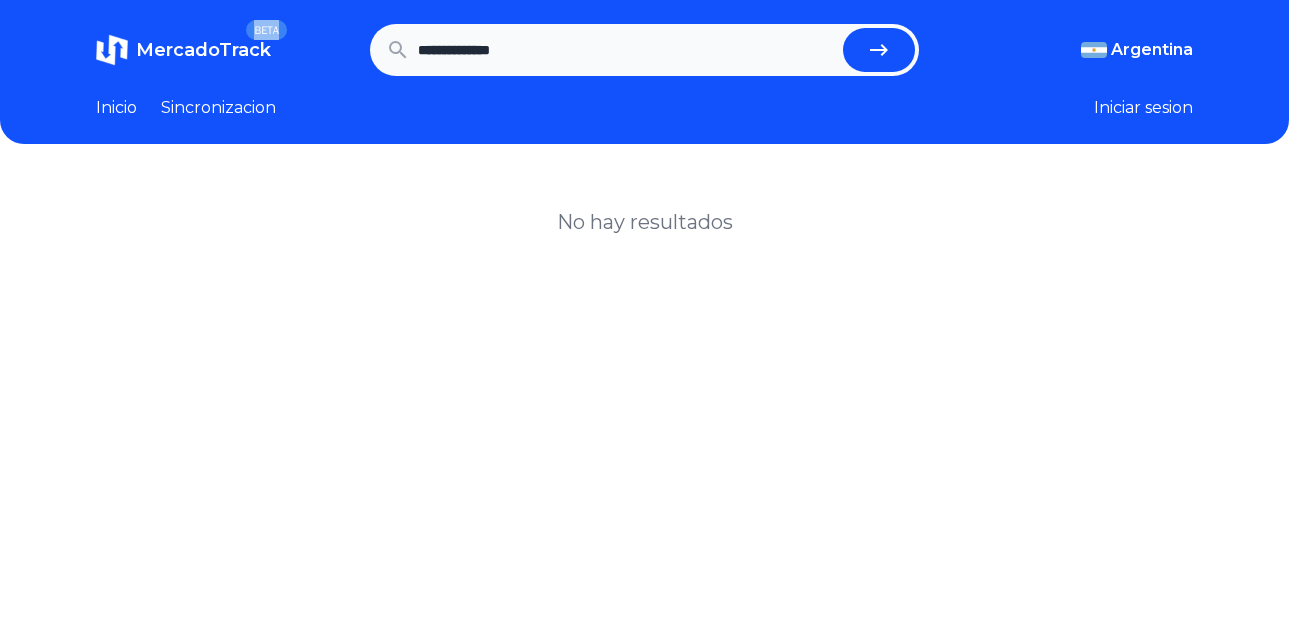 click on "**********" at bounding box center (644, 50) 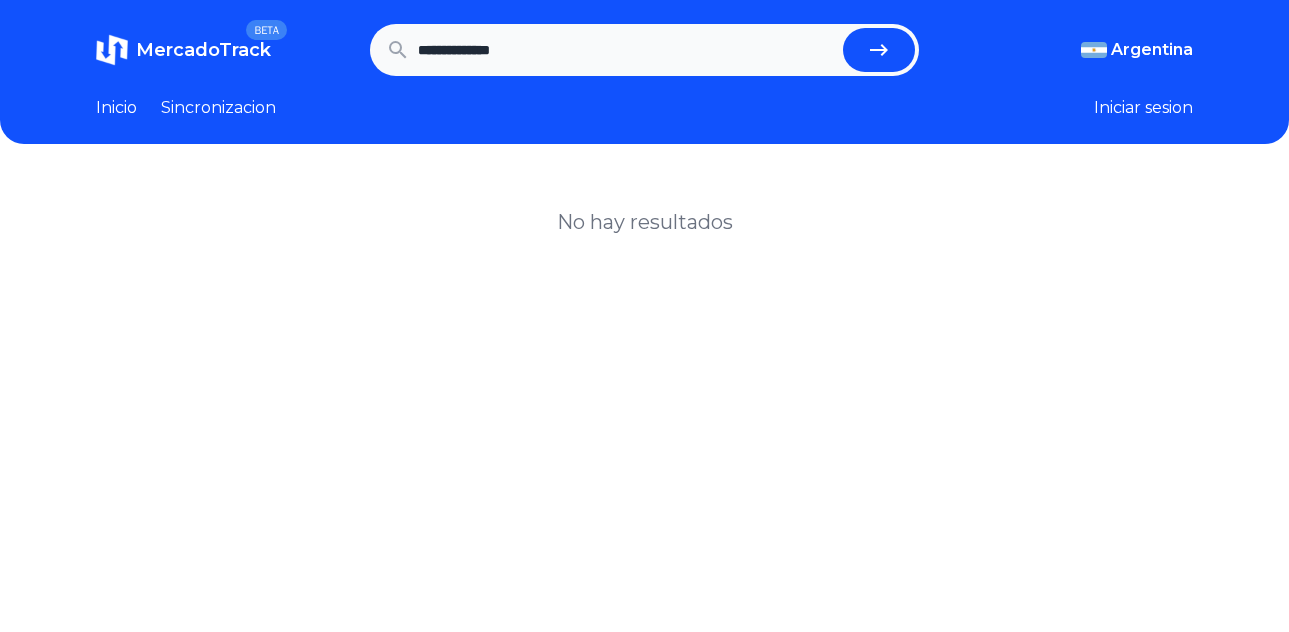 click on "**********" at bounding box center (626, 50) 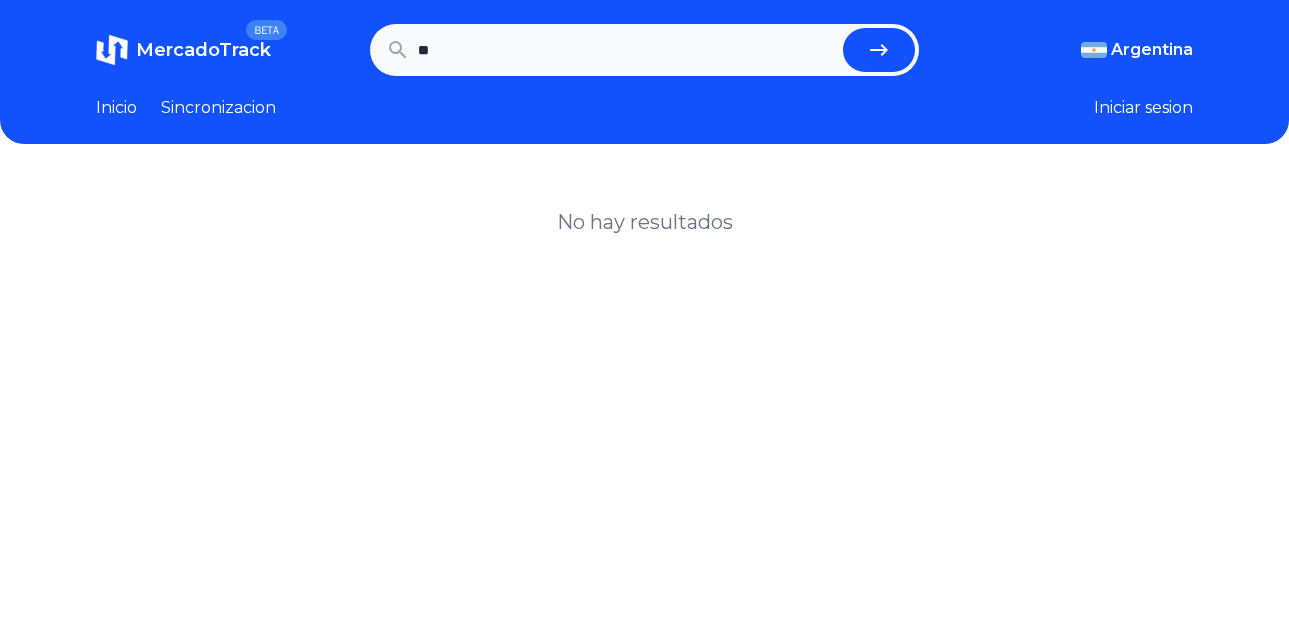 type on "*" 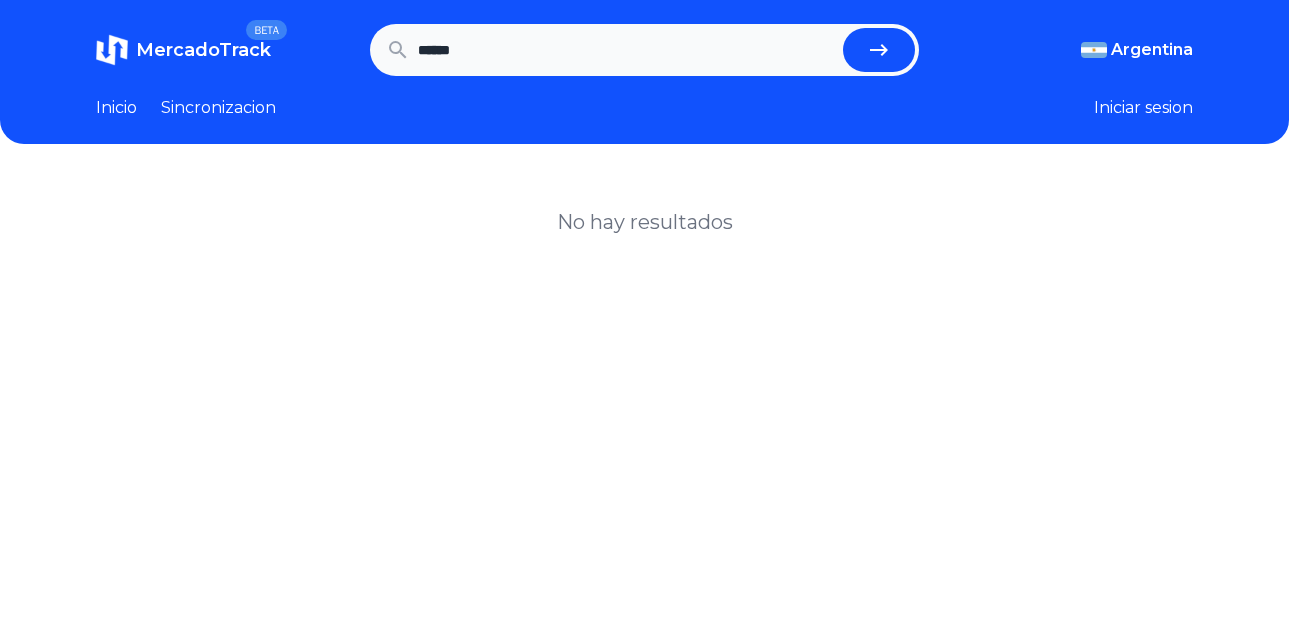 type on "******" 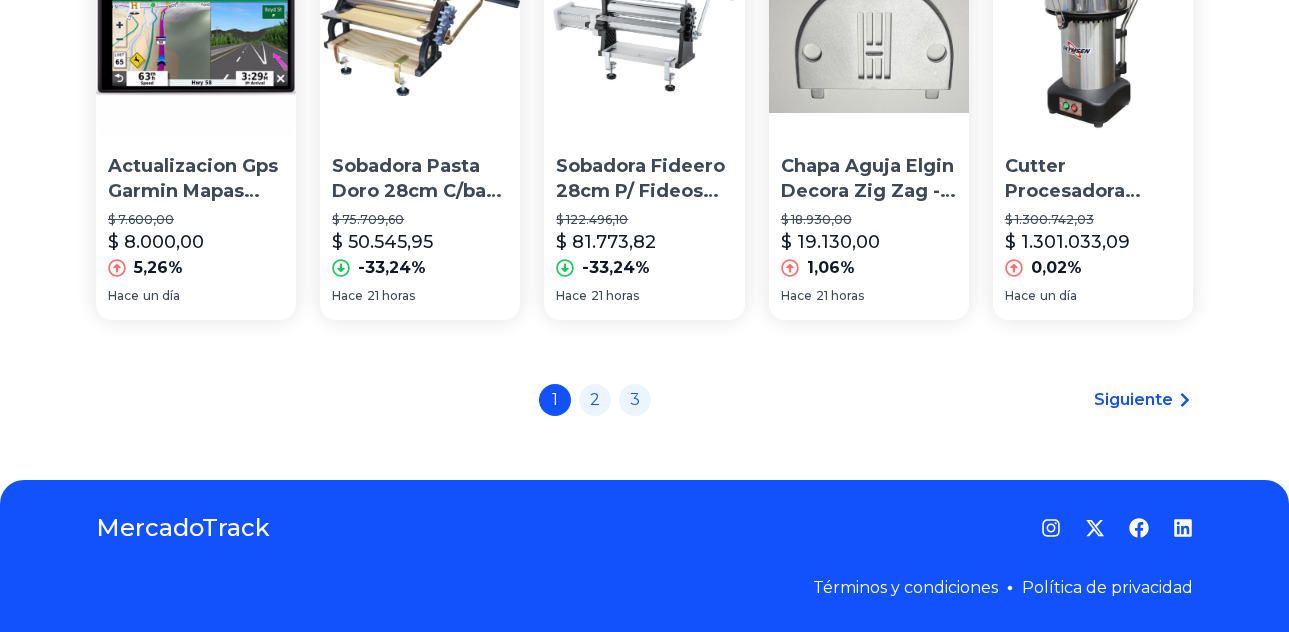 scroll, scrollTop: 1773, scrollLeft: 0, axis: vertical 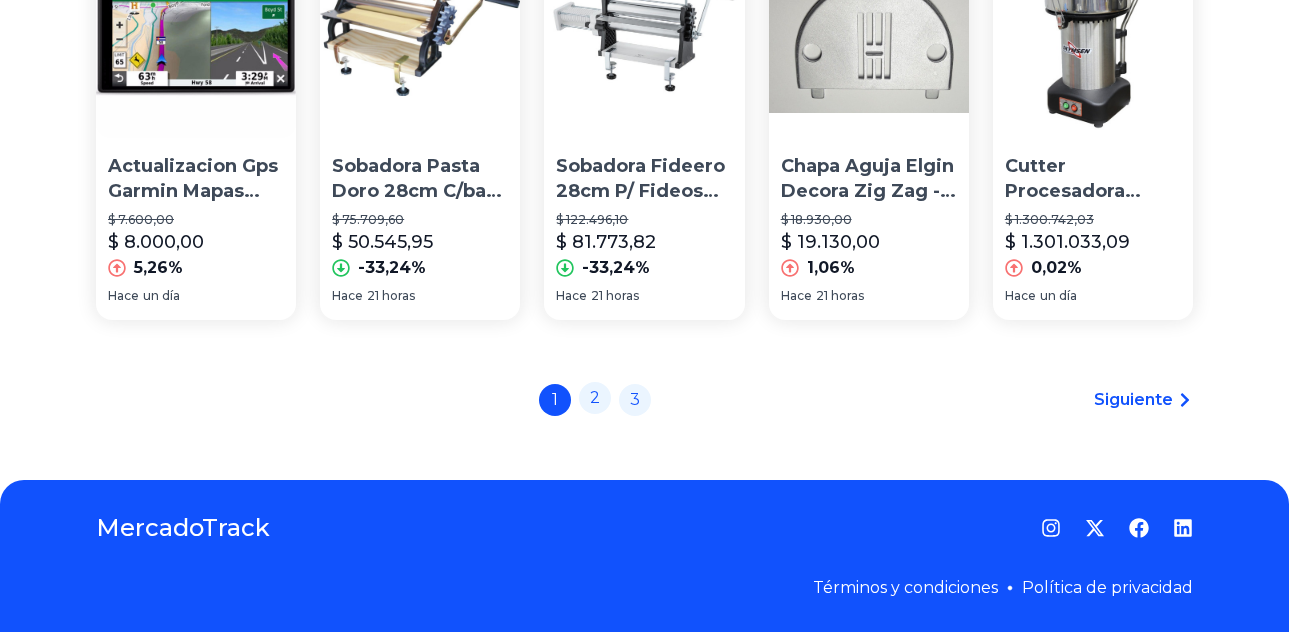 click on "2" at bounding box center (595, 398) 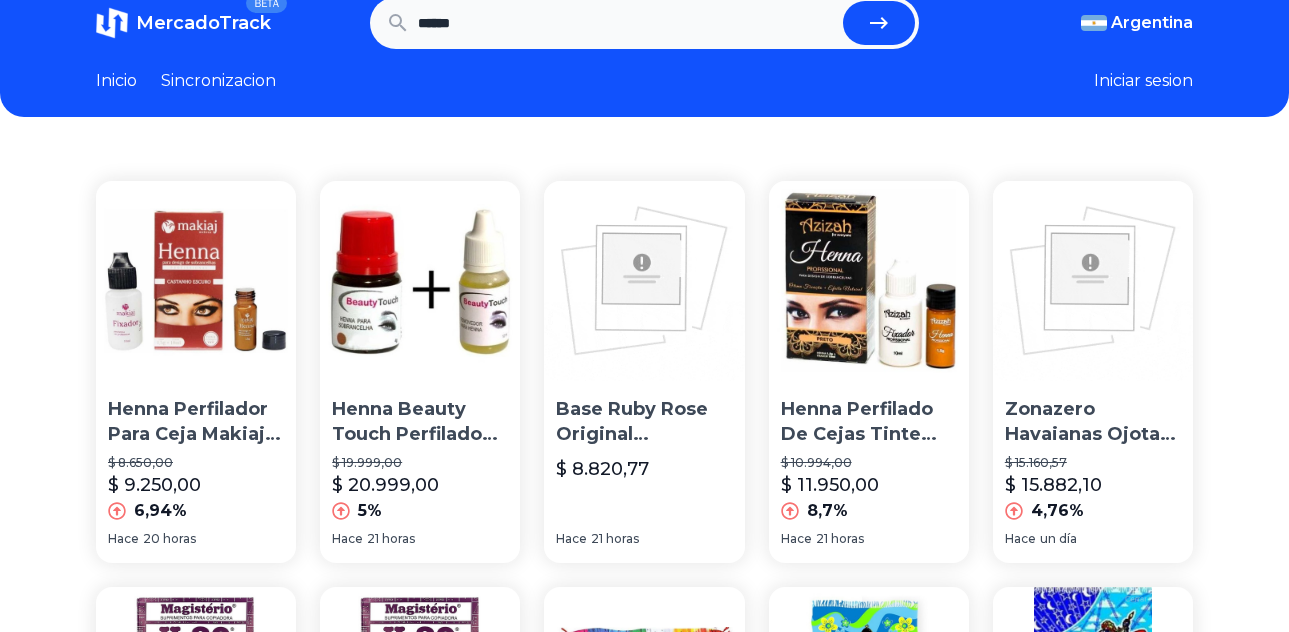 scroll, scrollTop: 0, scrollLeft: 0, axis: both 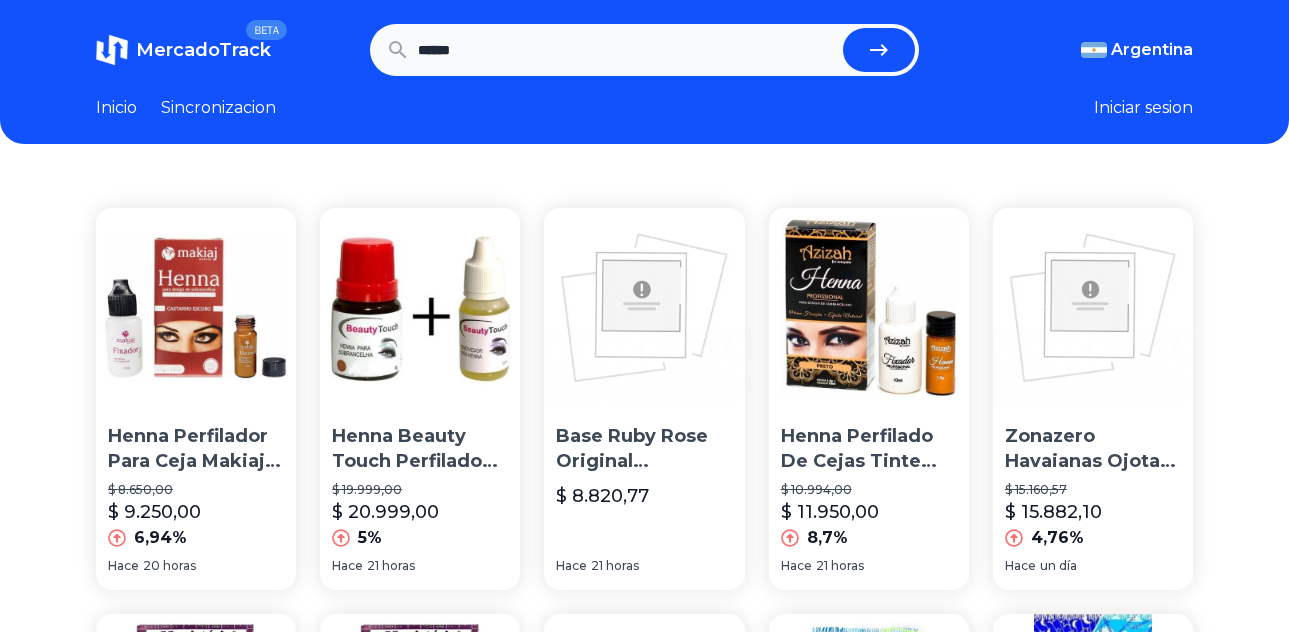 click on "******" at bounding box center [626, 50] 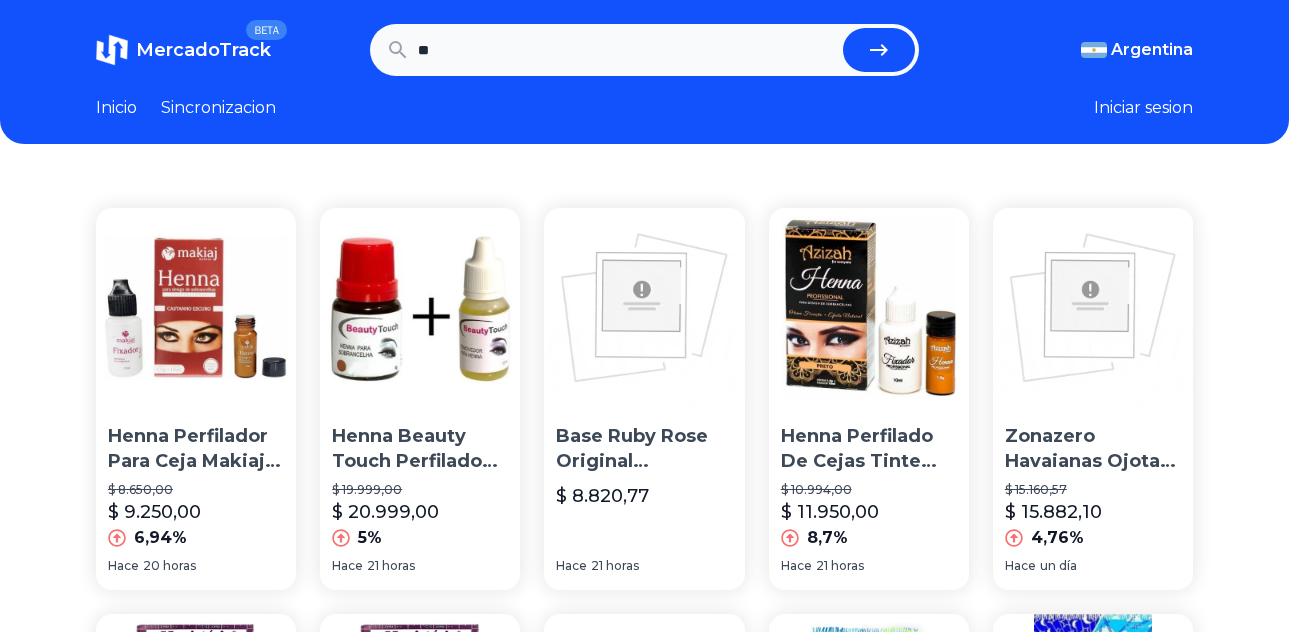 type on "*" 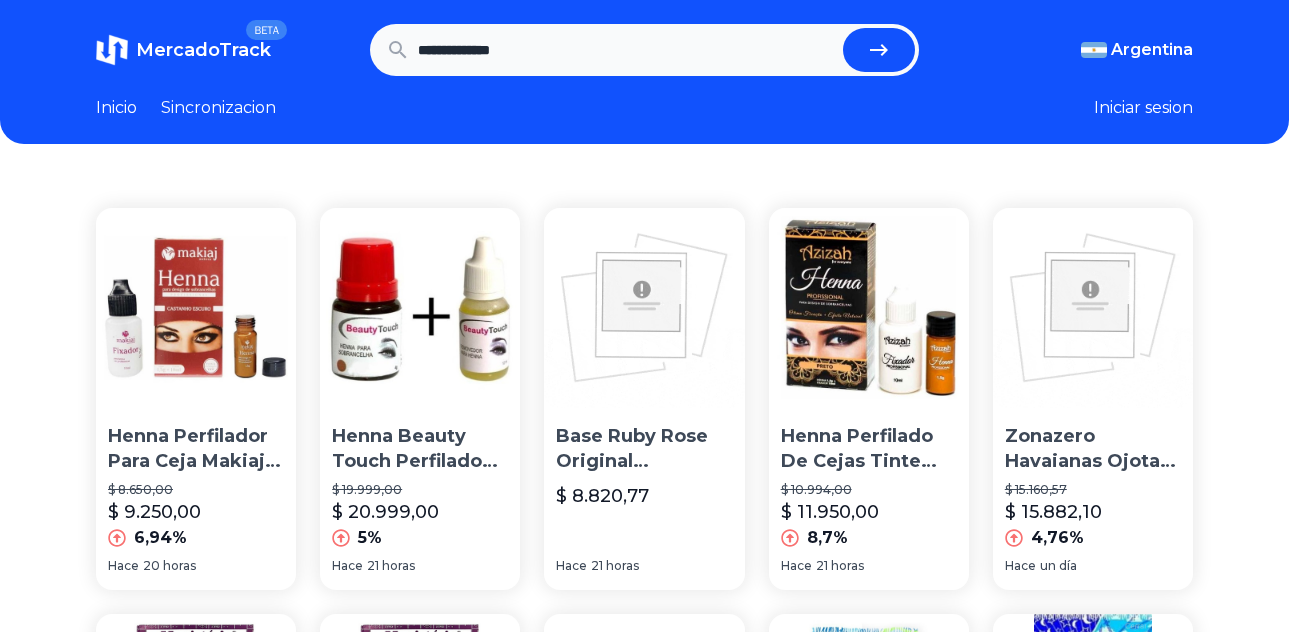 type on "**********" 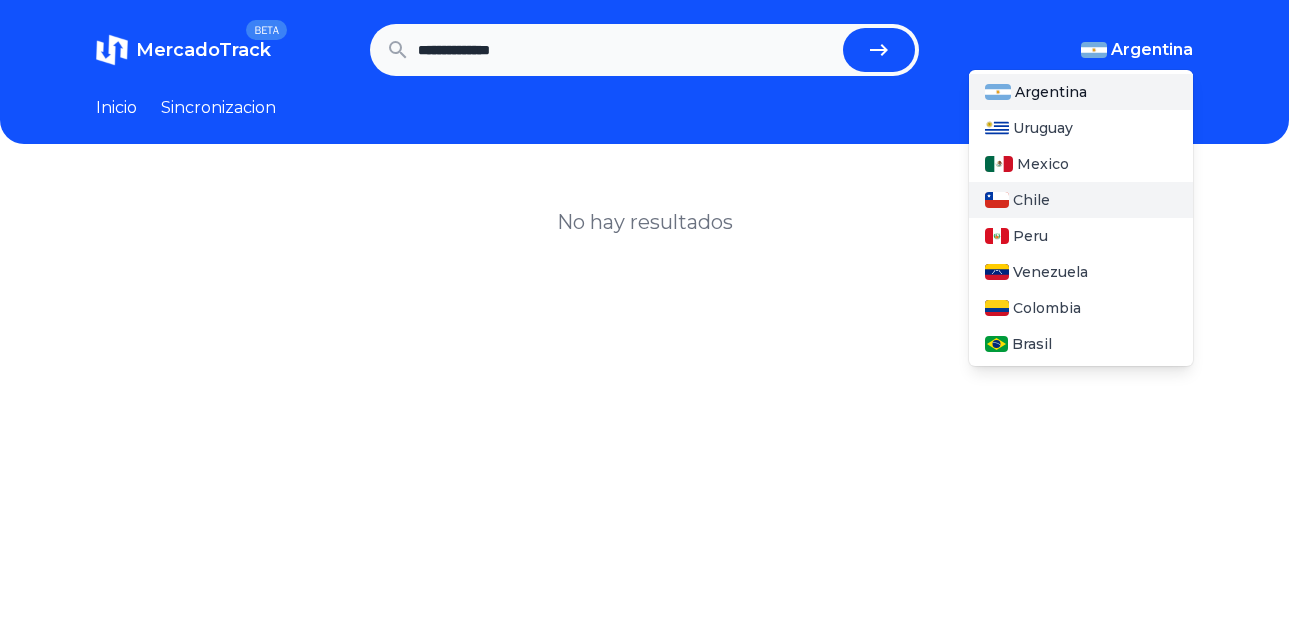 scroll, scrollTop: 0, scrollLeft: 0, axis: both 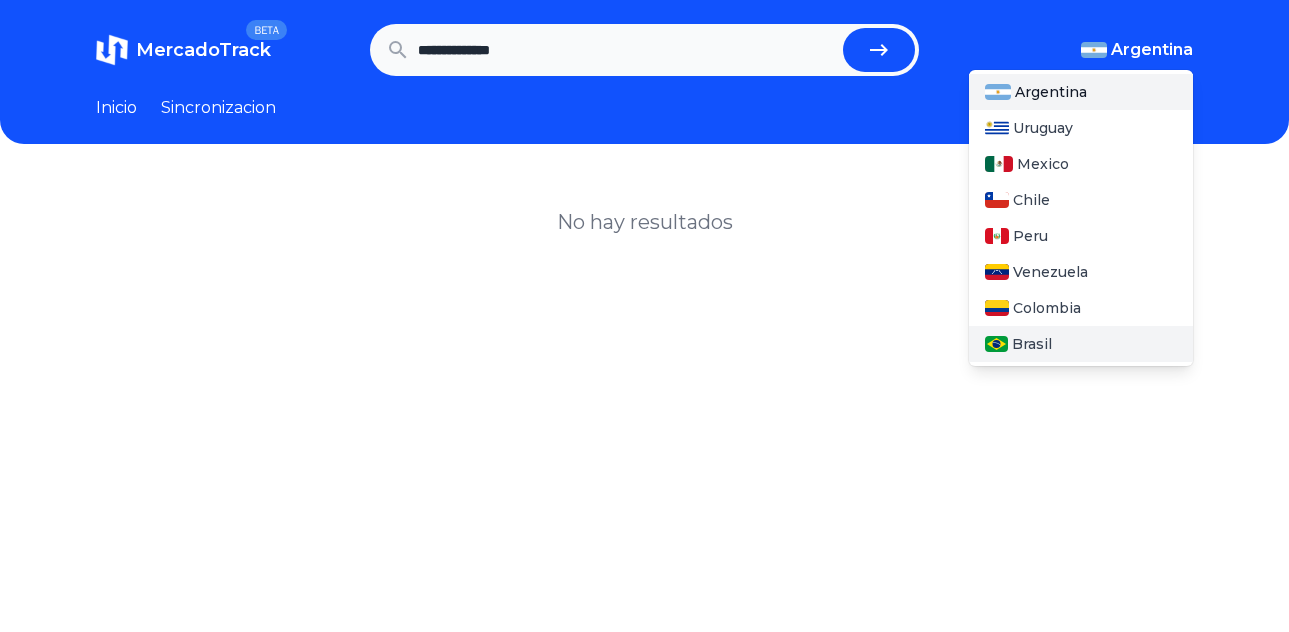 click at bounding box center [996, 344] 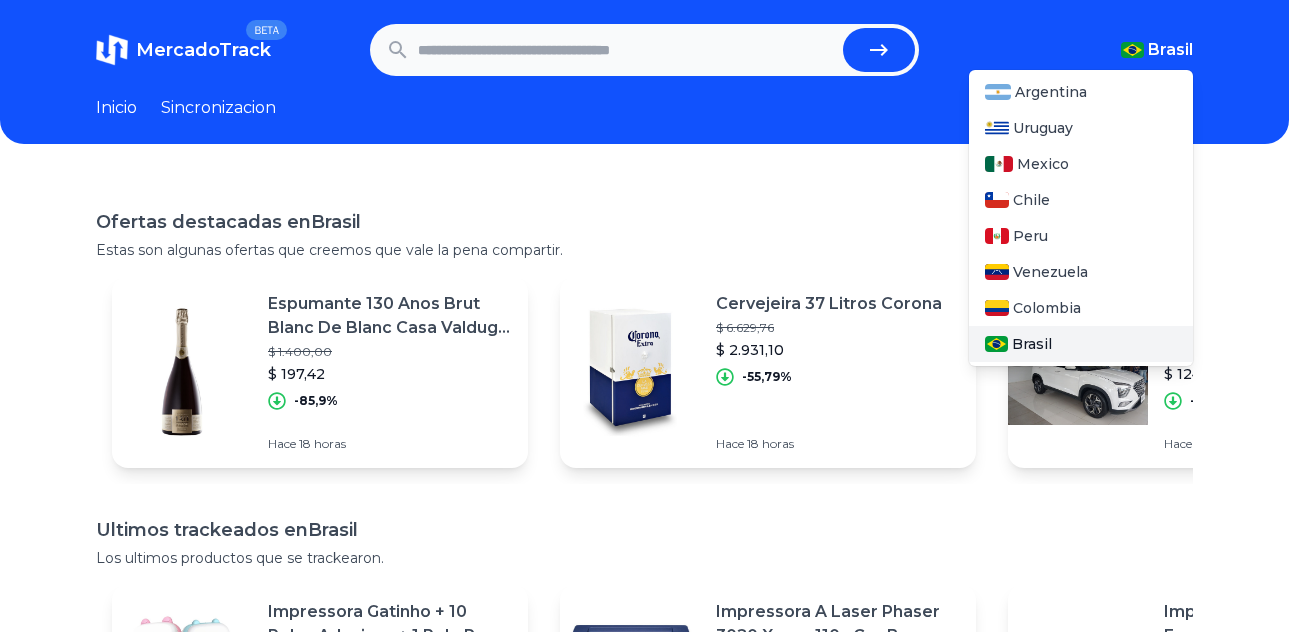 click on "Brasil" at bounding box center (1032, 344) 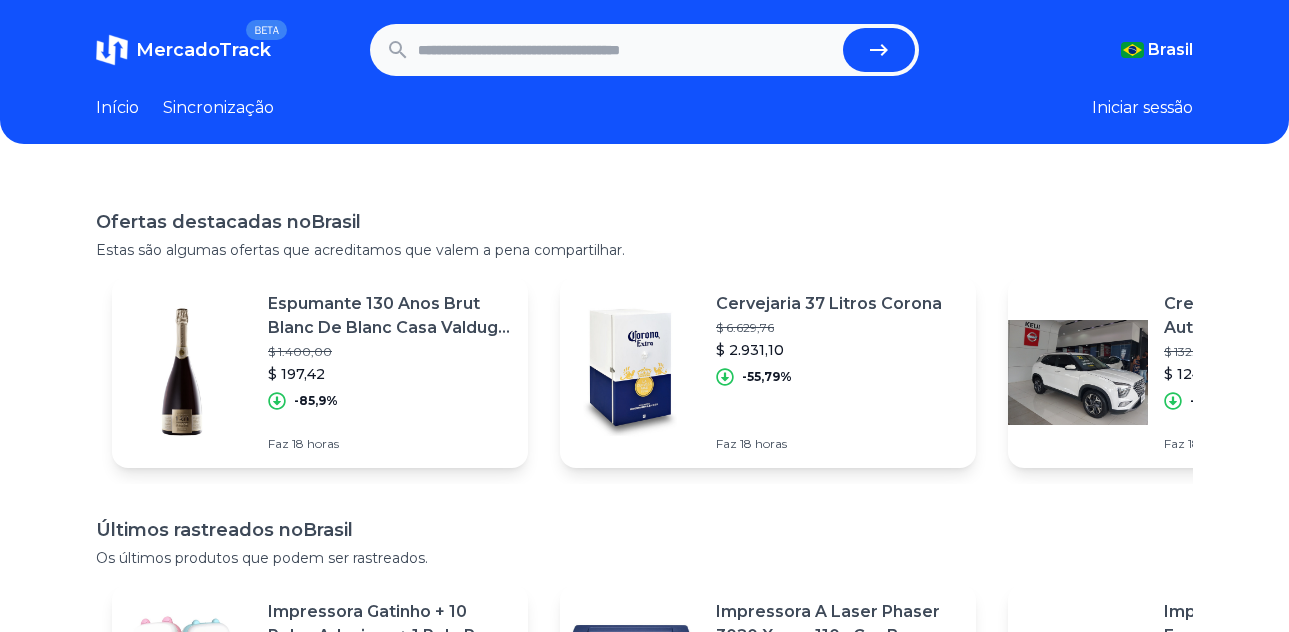 click at bounding box center [626, 50] 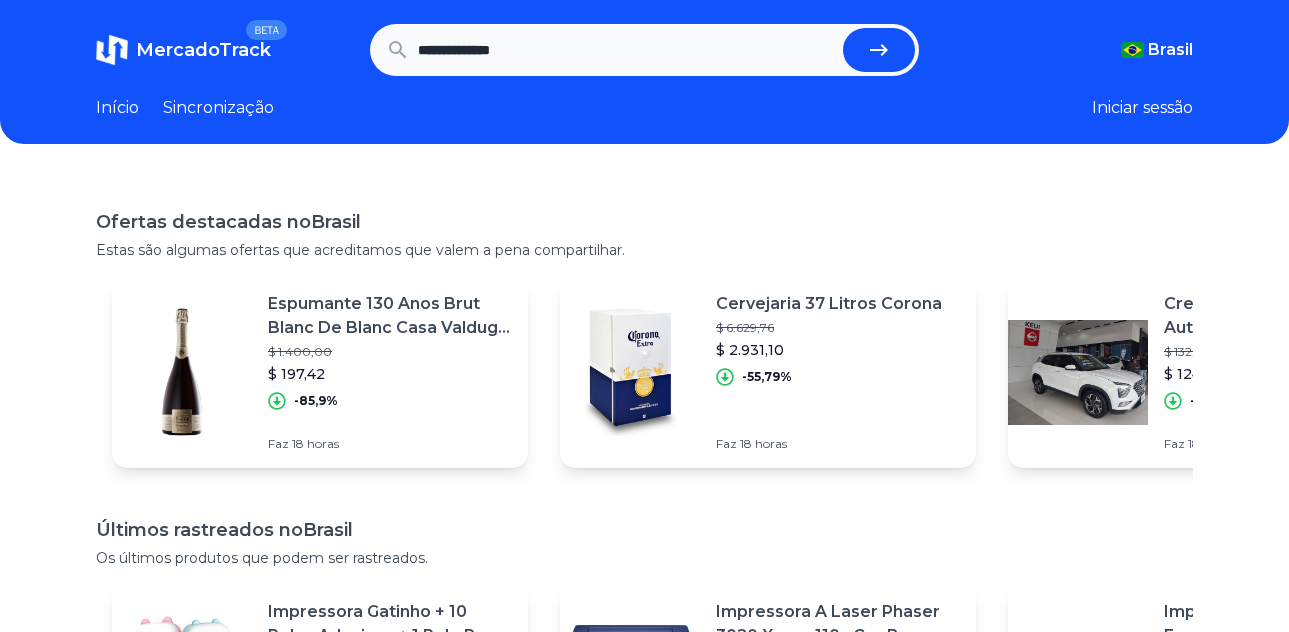 type on "**********" 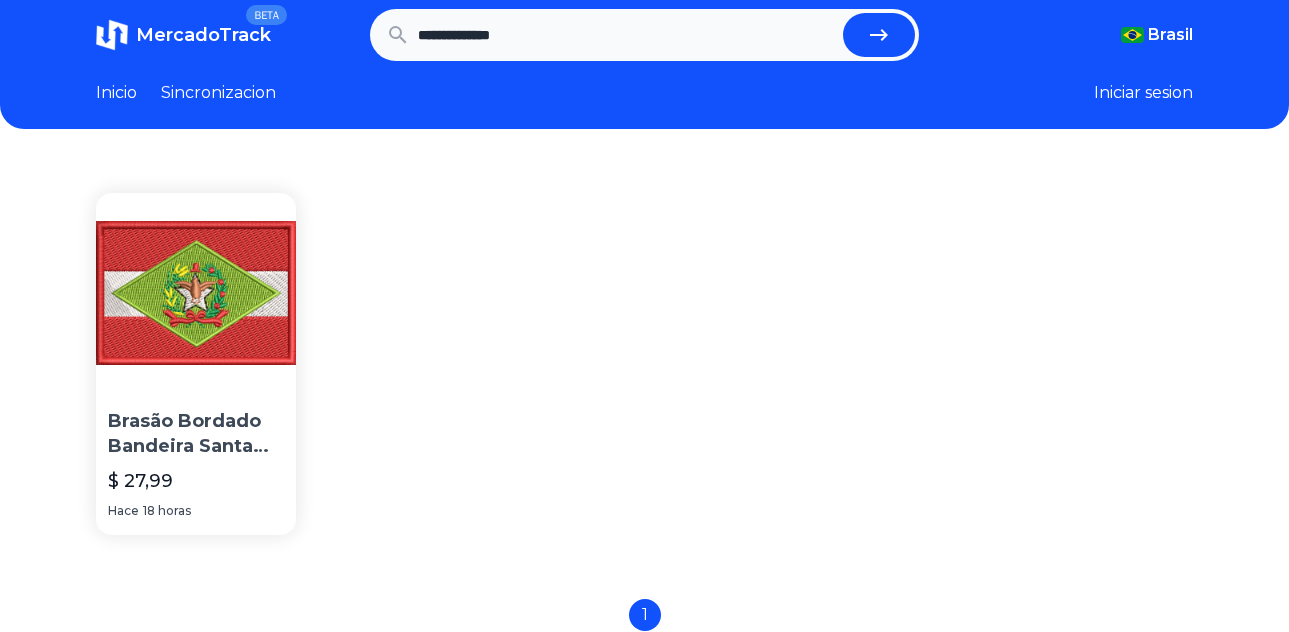scroll, scrollTop: 0, scrollLeft: 0, axis: both 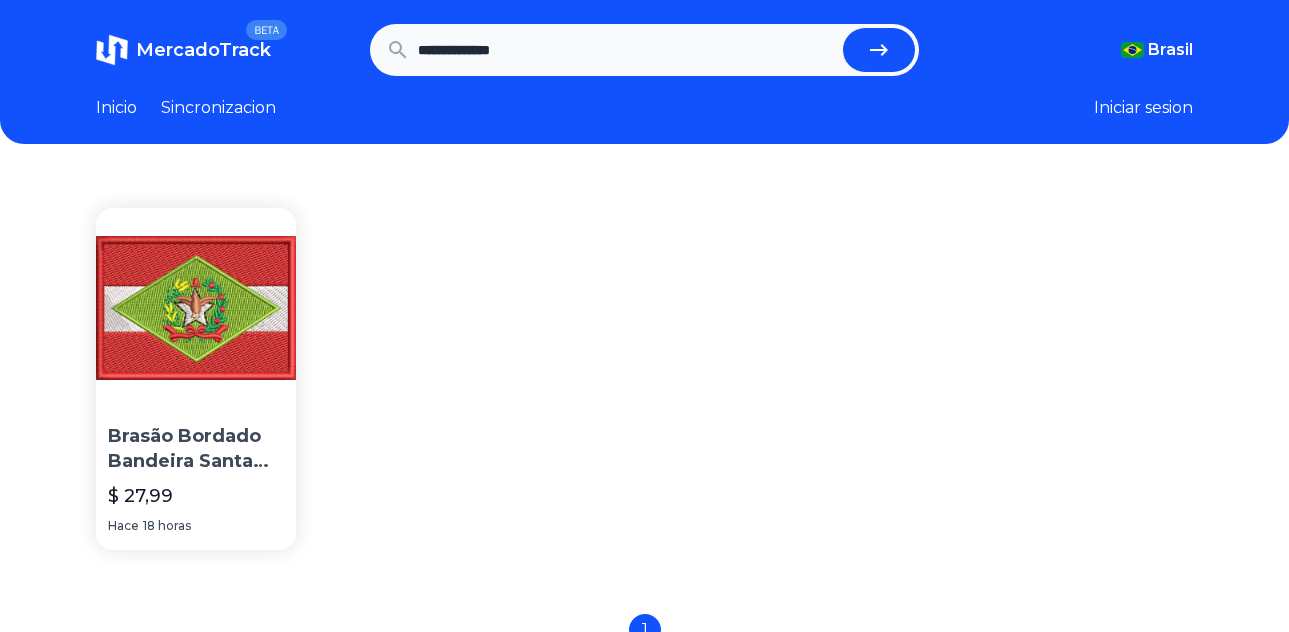 click on "**********" at bounding box center [626, 50] 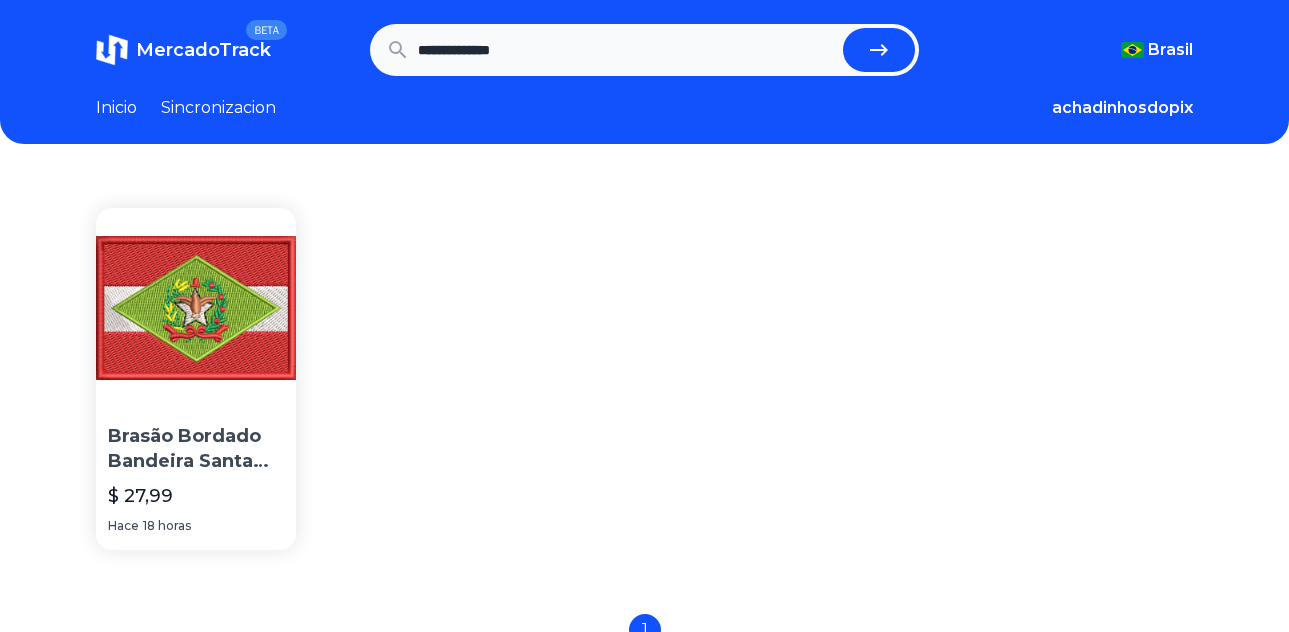 scroll, scrollTop: 0, scrollLeft: 0, axis: both 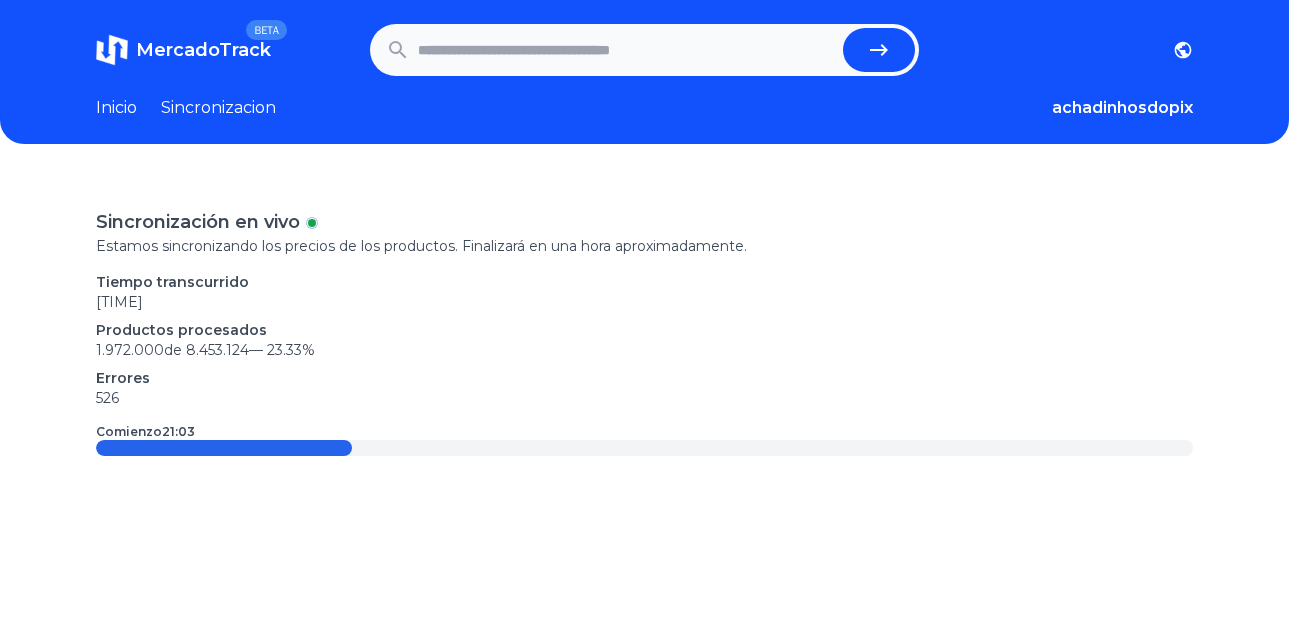 click on "Inicio" at bounding box center (116, 108) 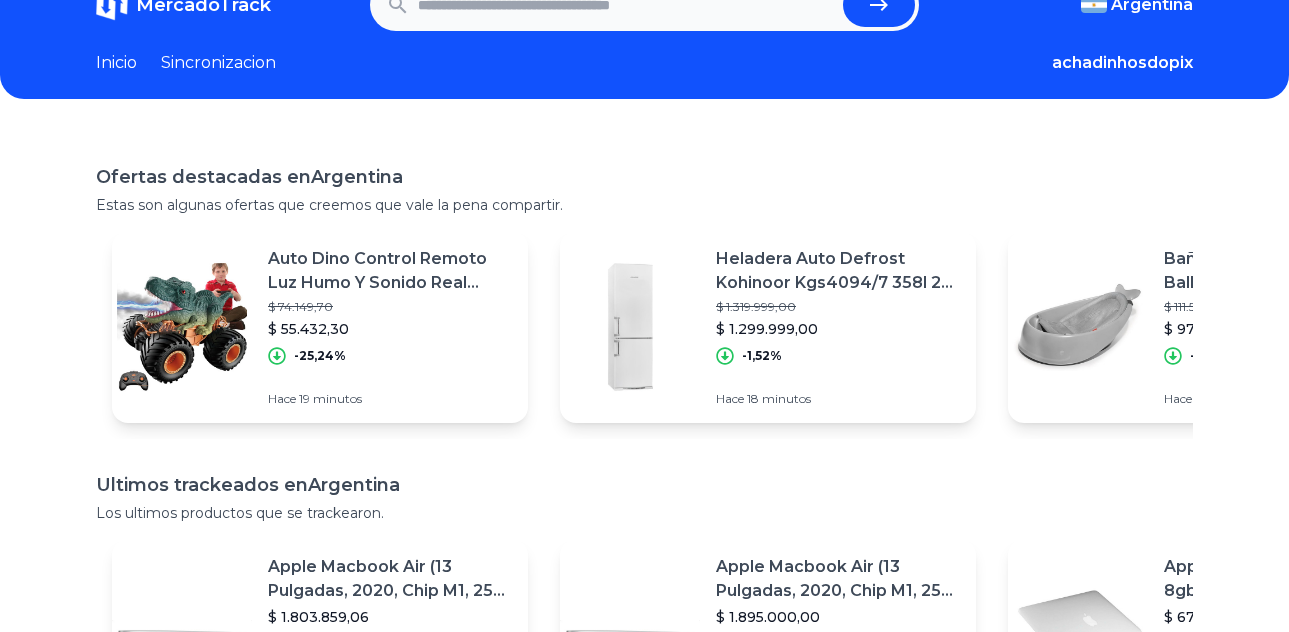 scroll, scrollTop: 0, scrollLeft: 0, axis: both 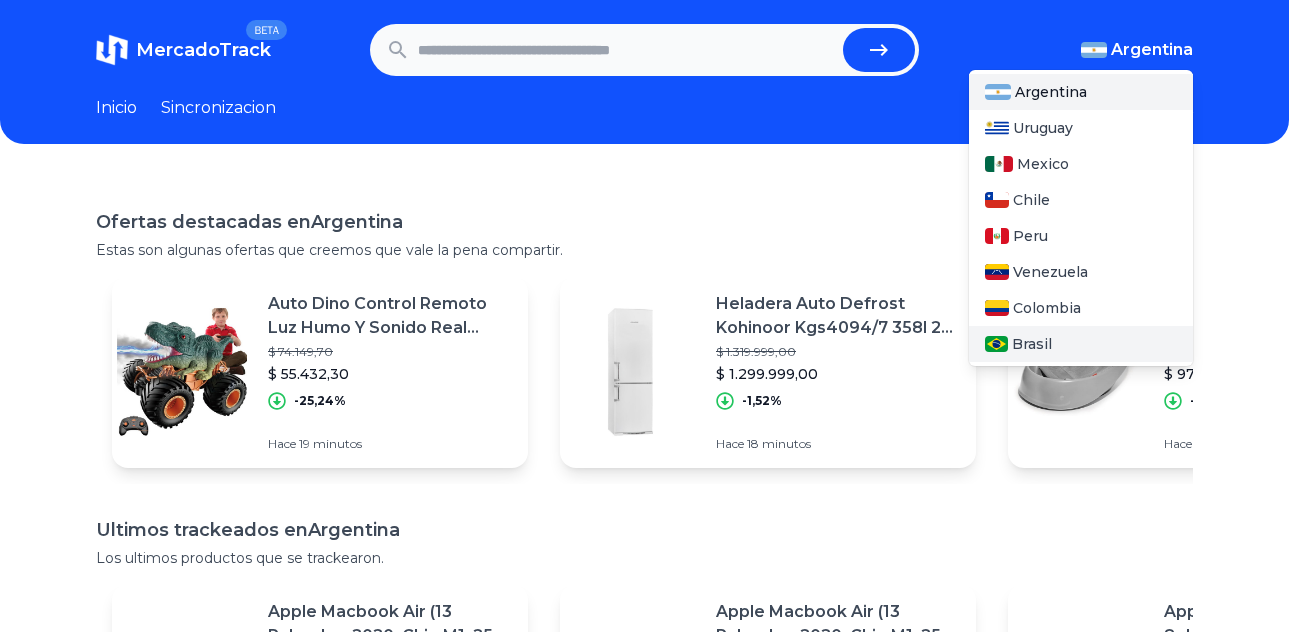 click on "Brasil" at bounding box center (1032, 344) 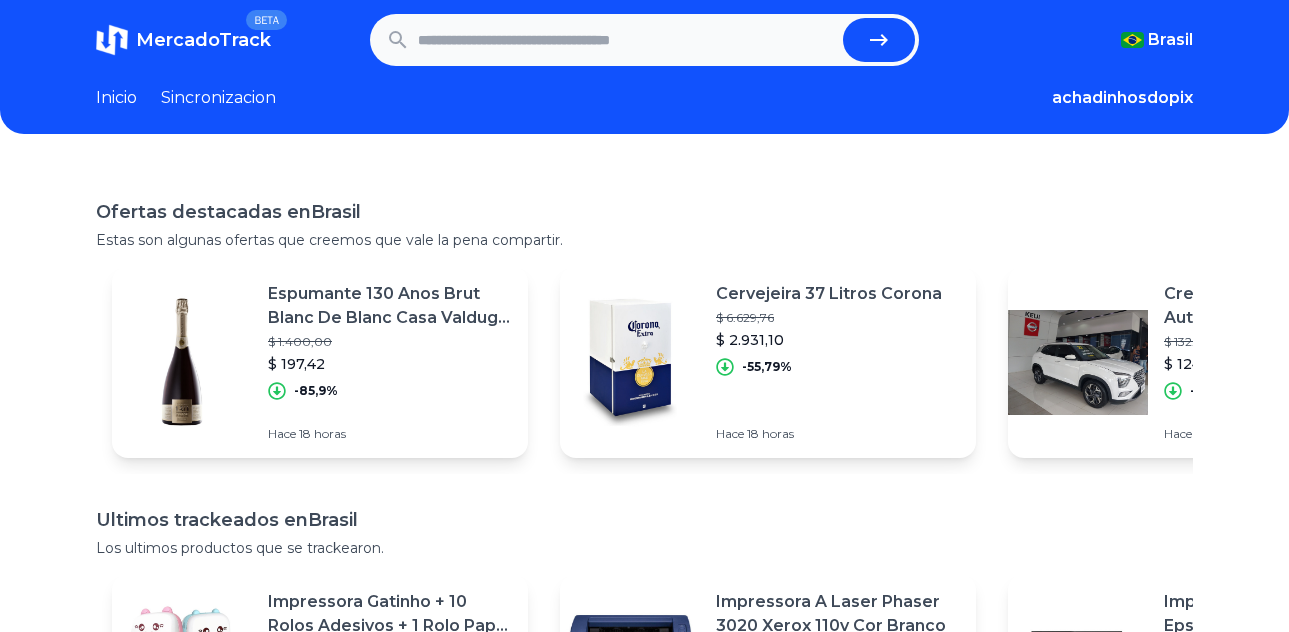 scroll, scrollTop: 0, scrollLeft: 0, axis: both 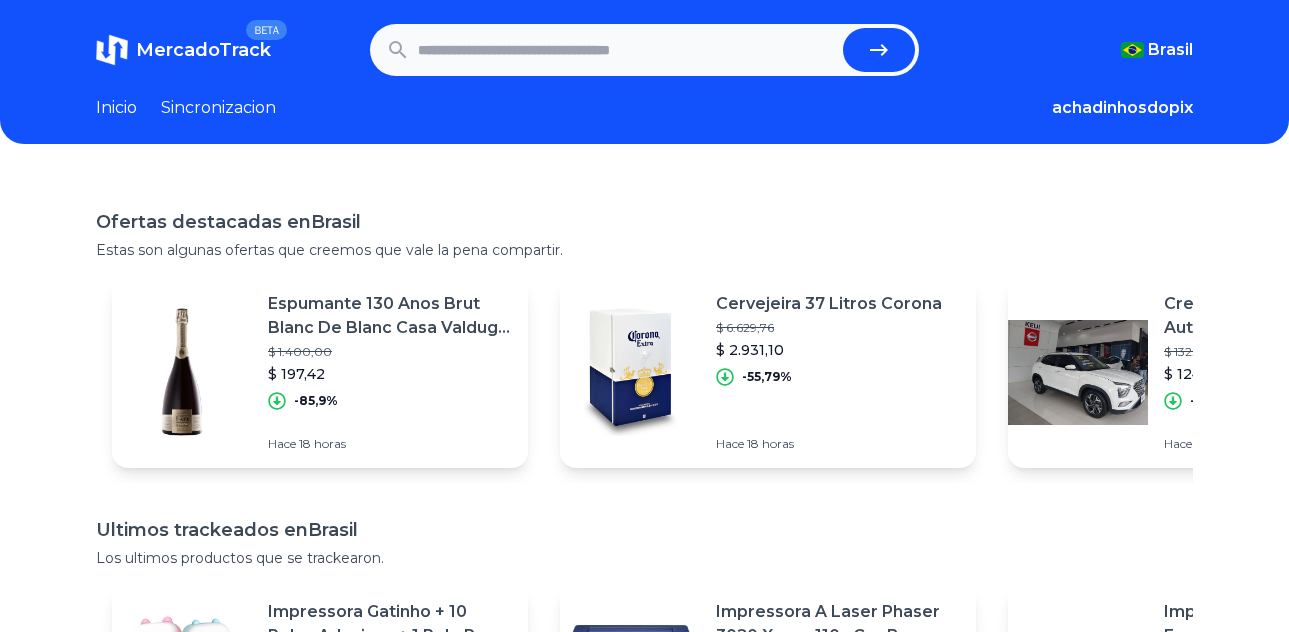 click at bounding box center (626, 50) 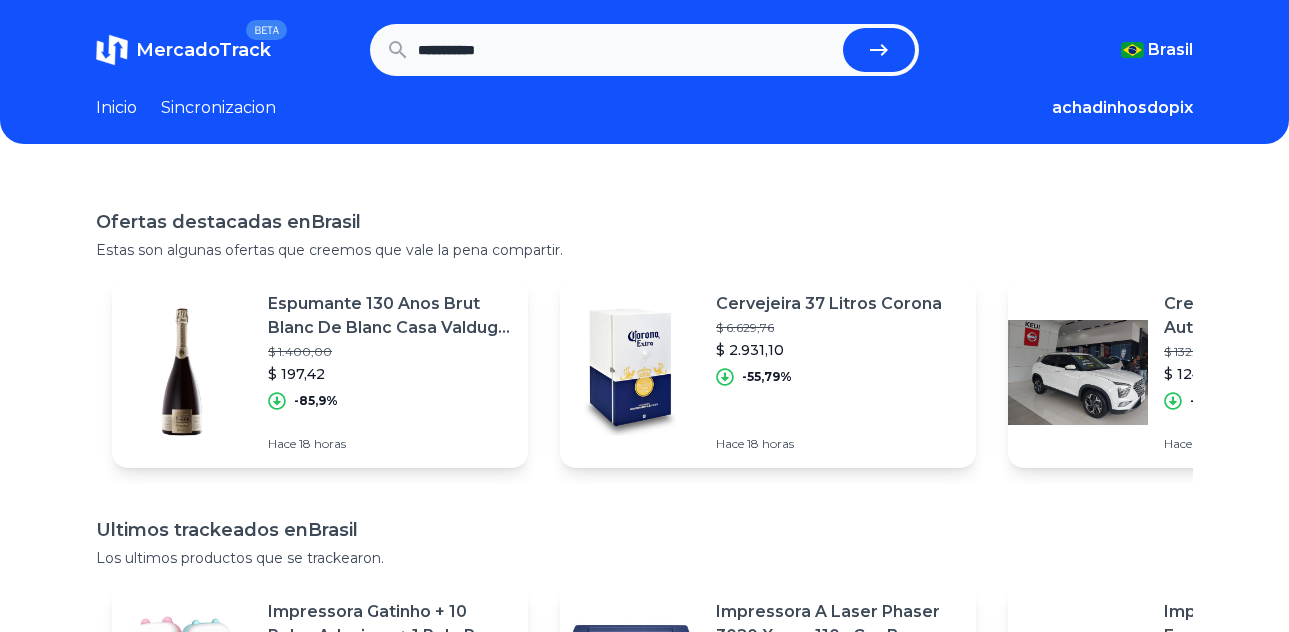 type on "**********" 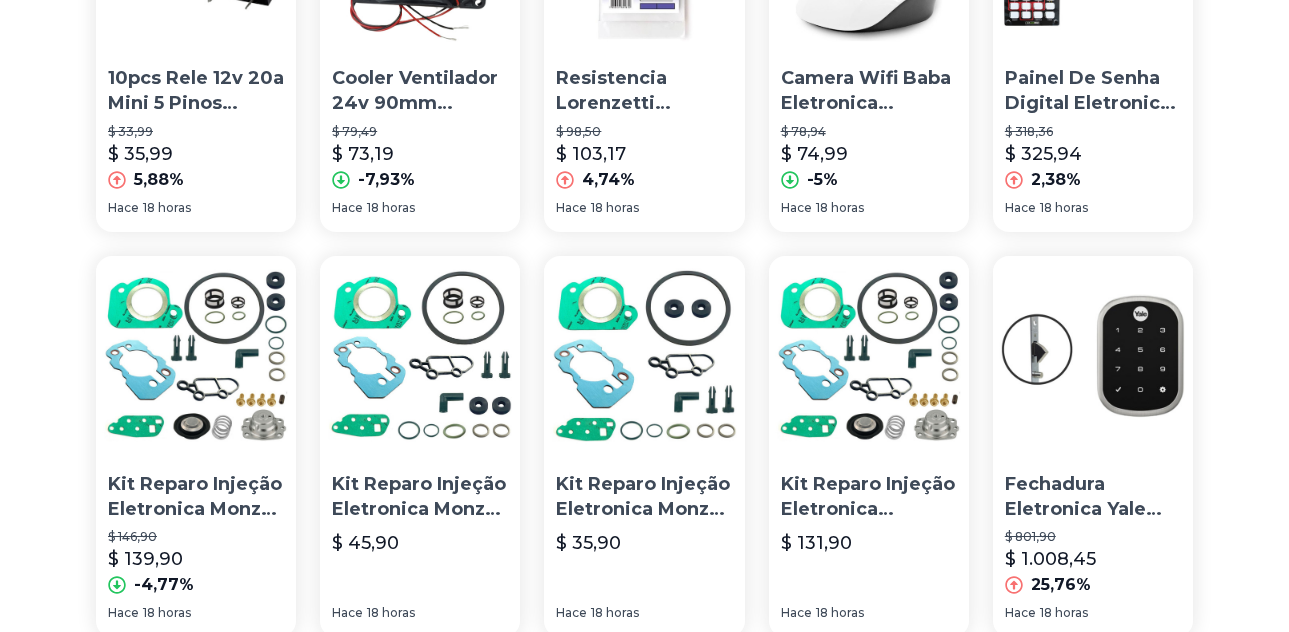 scroll, scrollTop: 0, scrollLeft: 0, axis: both 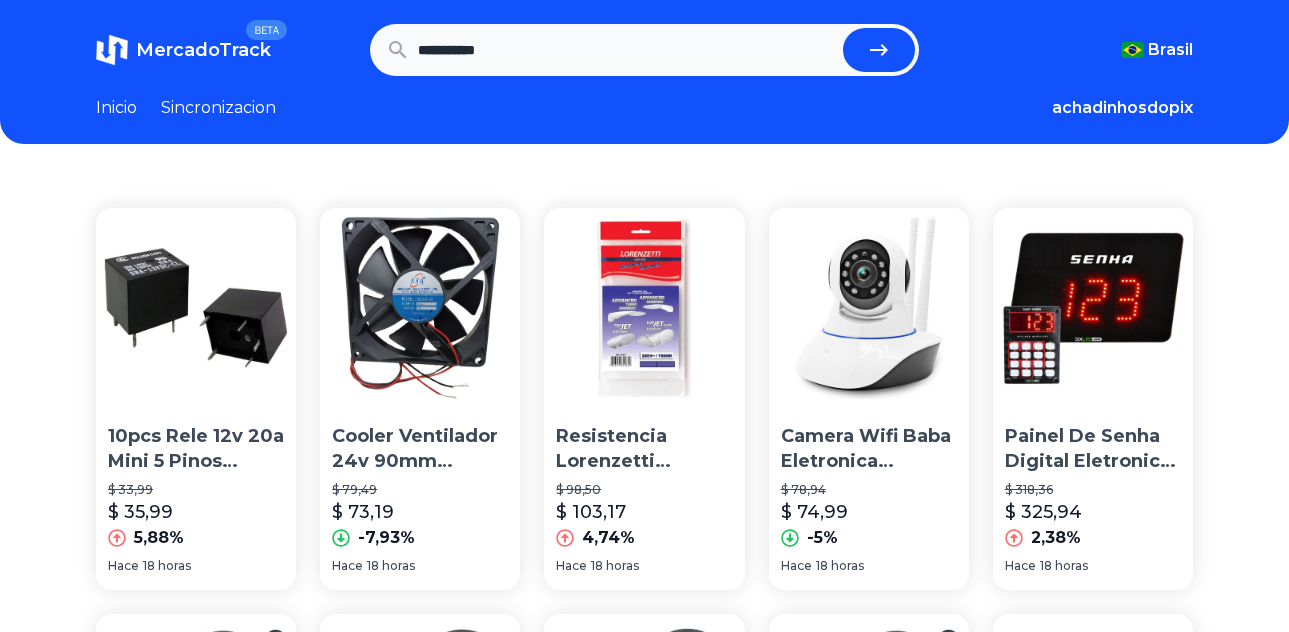 drag, startPoint x: 567, startPoint y: 62, endPoint x: 404, endPoint y: 65, distance: 163.0276 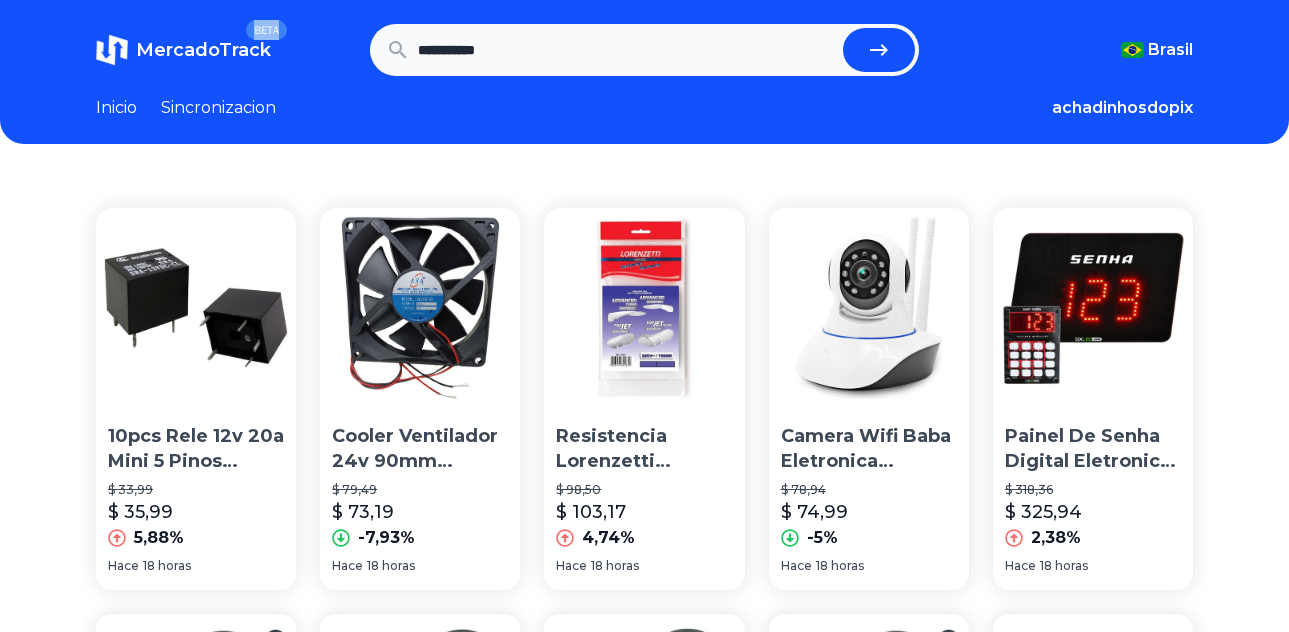 click on "MercadoTrack BETA Brasil Argentina Uruguay Mexico Chile Peru Venezuela Colombia Brasil" at bounding box center [233, 50] 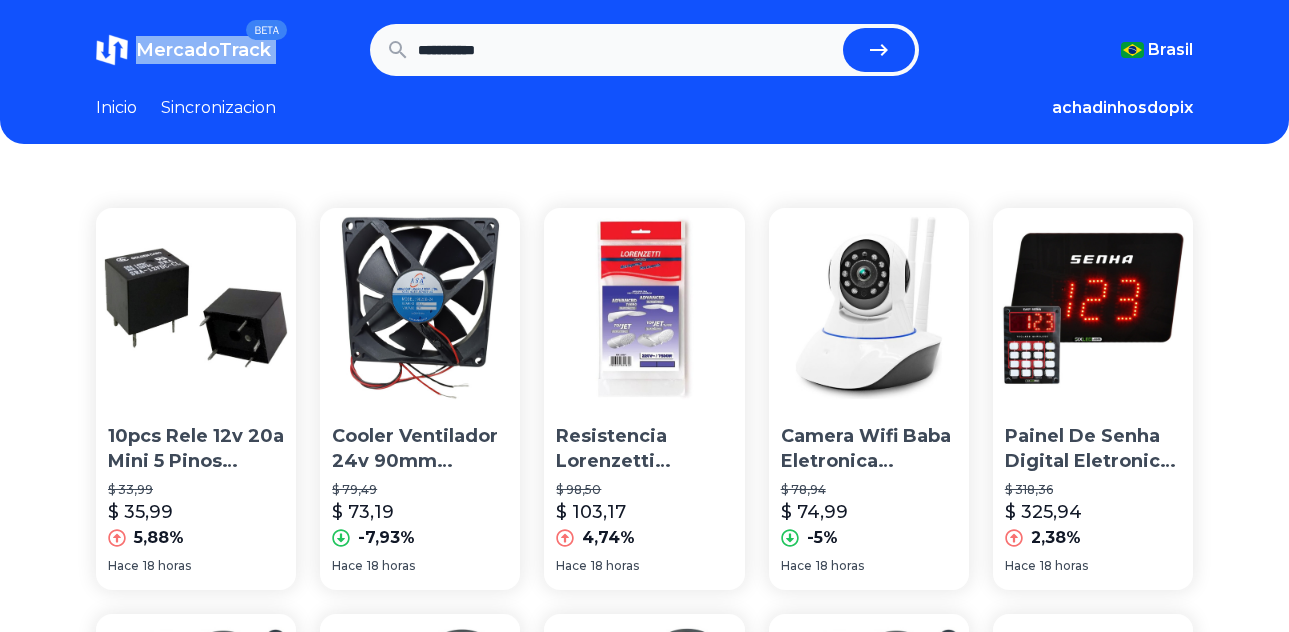 click on "MercadoTrack BETA Brasil Argentina Uruguay Mexico Chile Peru Venezuela Colombia Brasil" at bounding box center (233, 50) 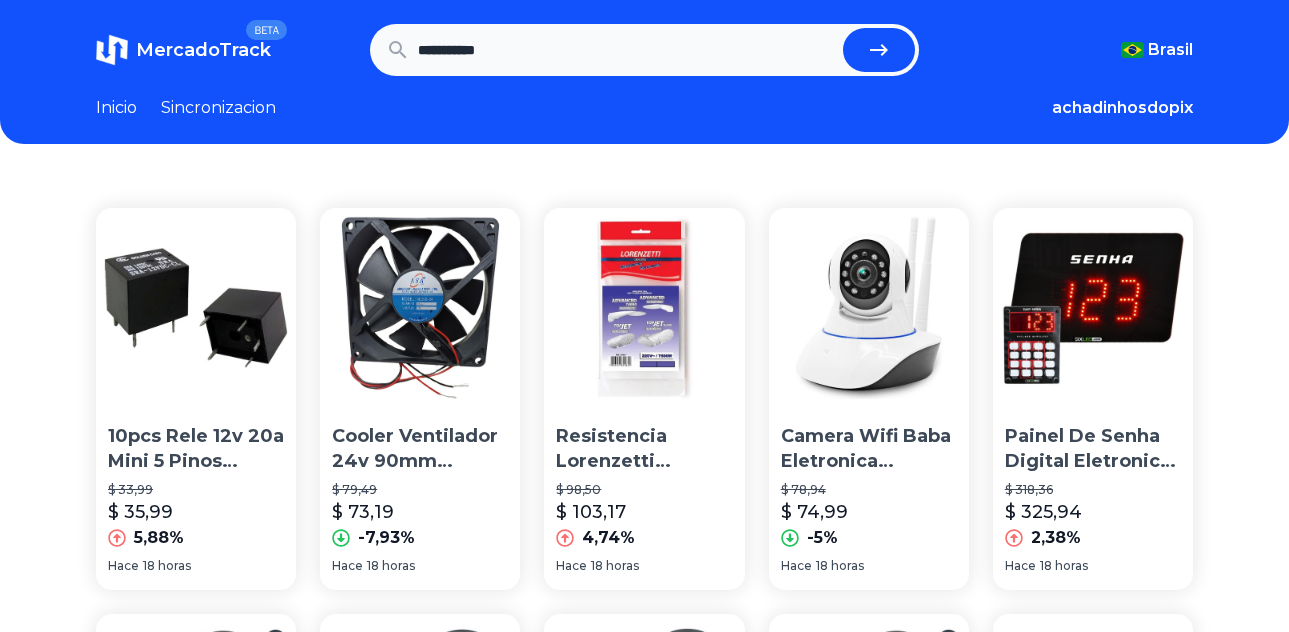 drag, startPoint x: 505, startPoint y: 19, endPoint x: 565, endPoint y: 44, distance: 65 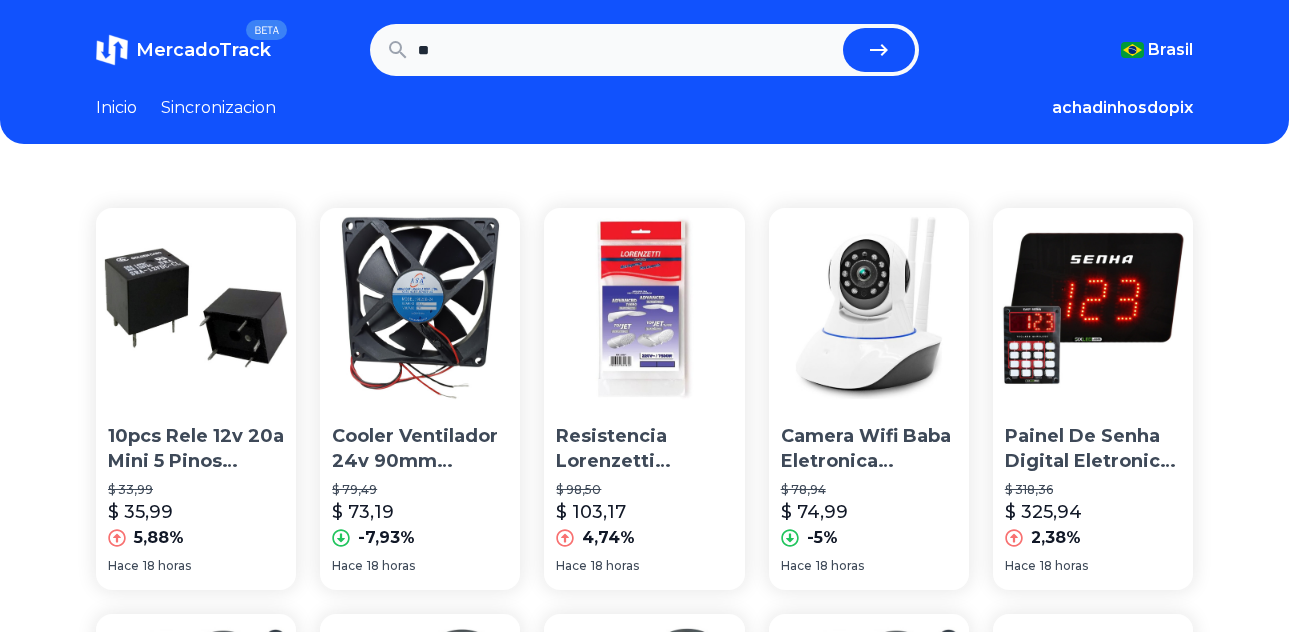 type on "*" 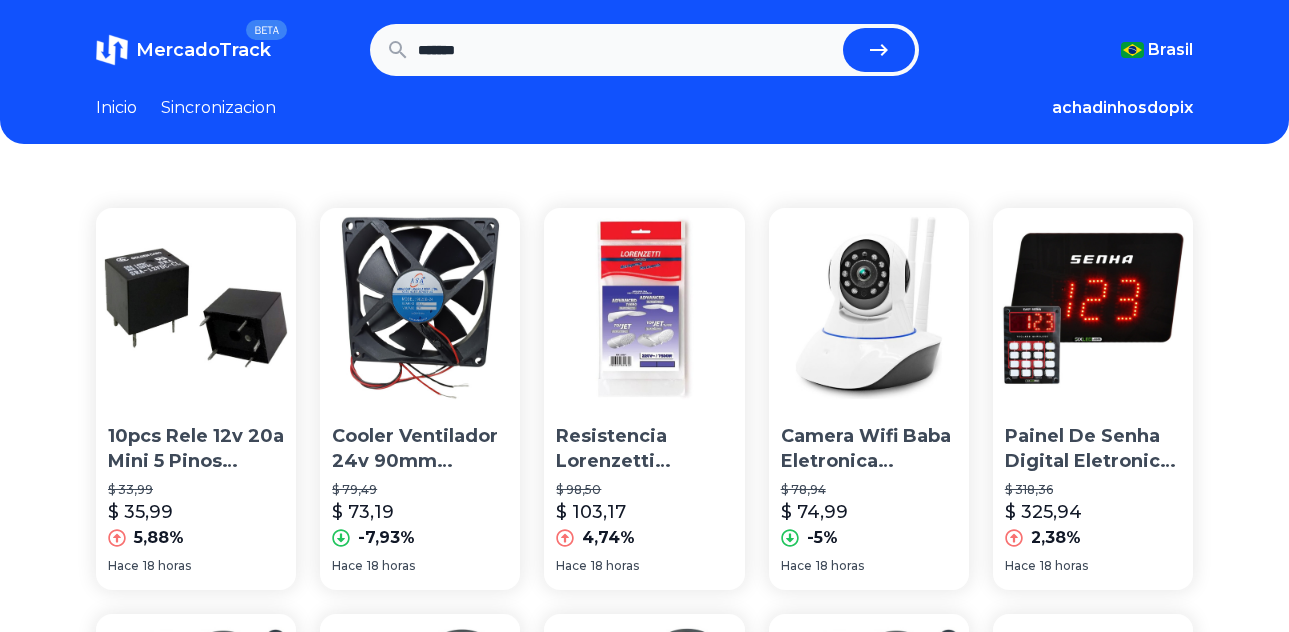 type on "*******" 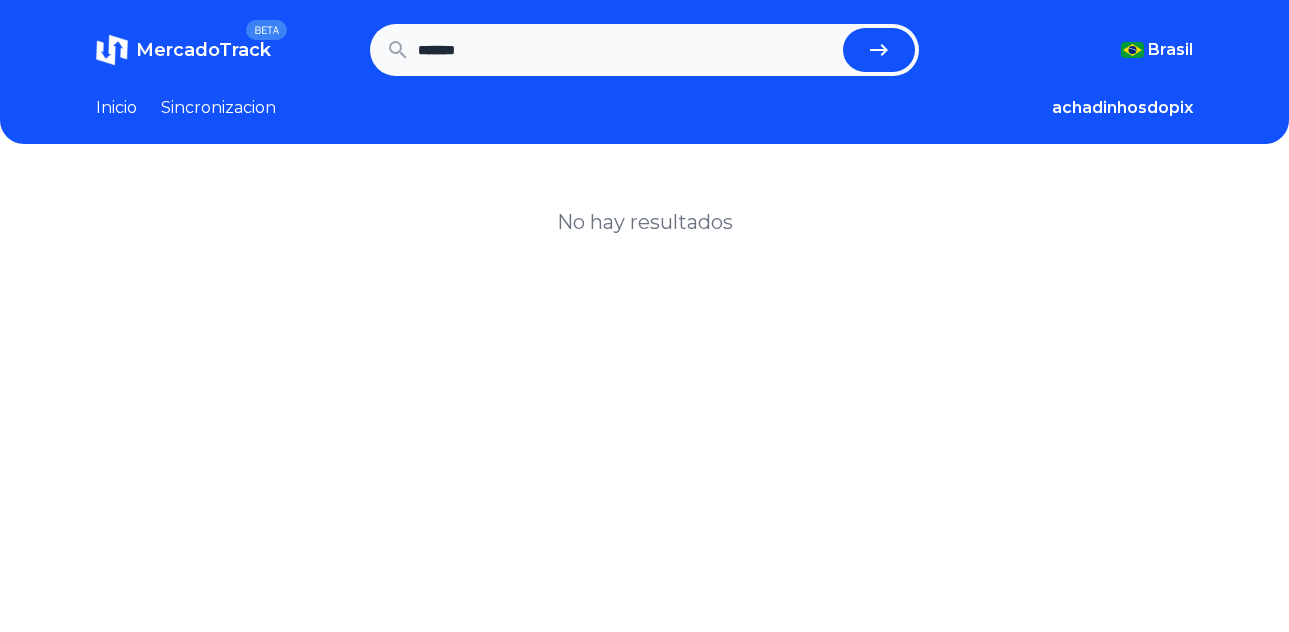 scroll, scrollTop: 0, scrollLeft: 0, axis: both 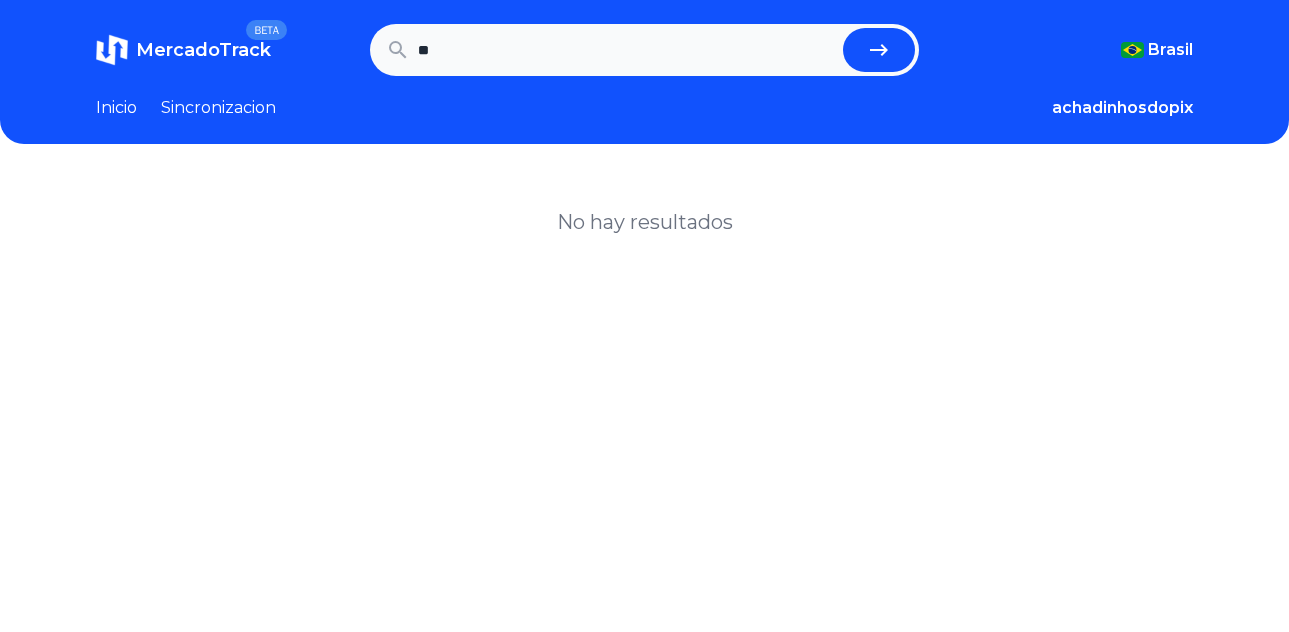 type on "*" 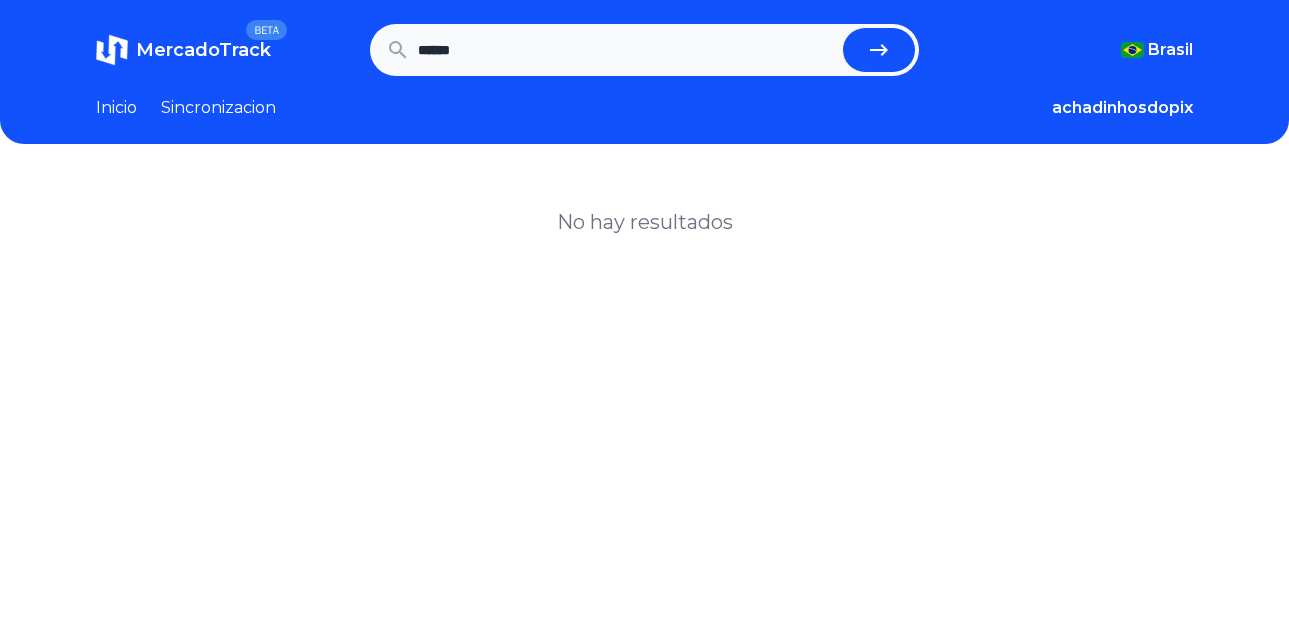 type on "*******" 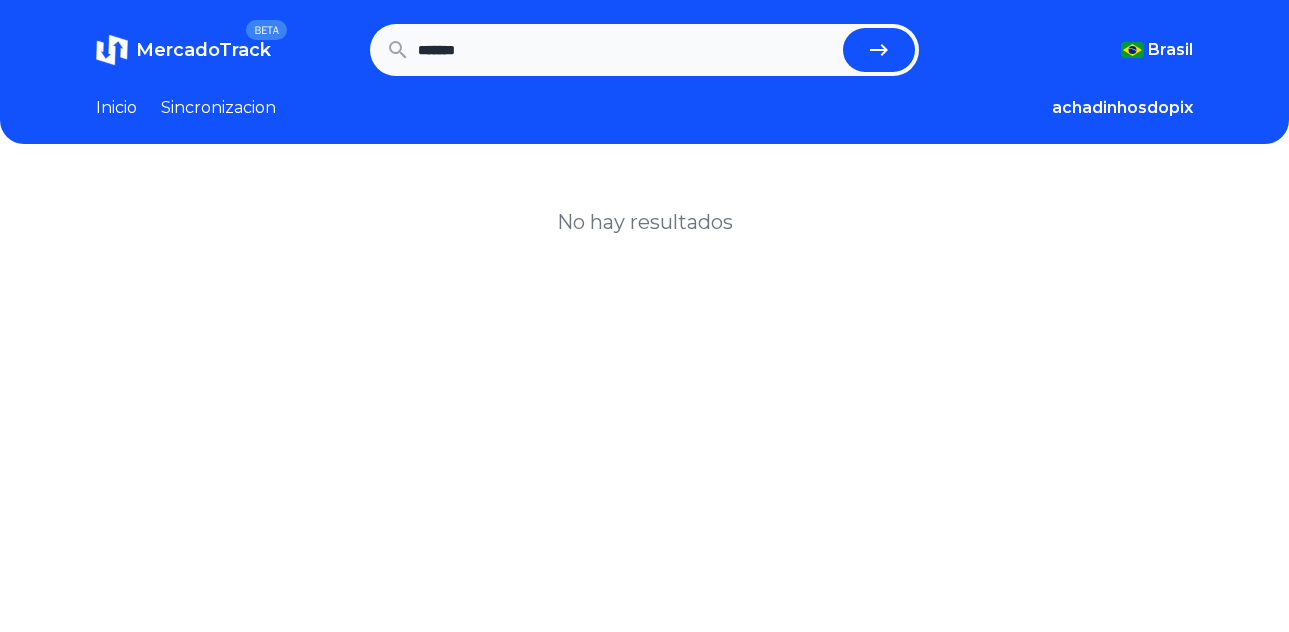click at bounding box center (879, 50) 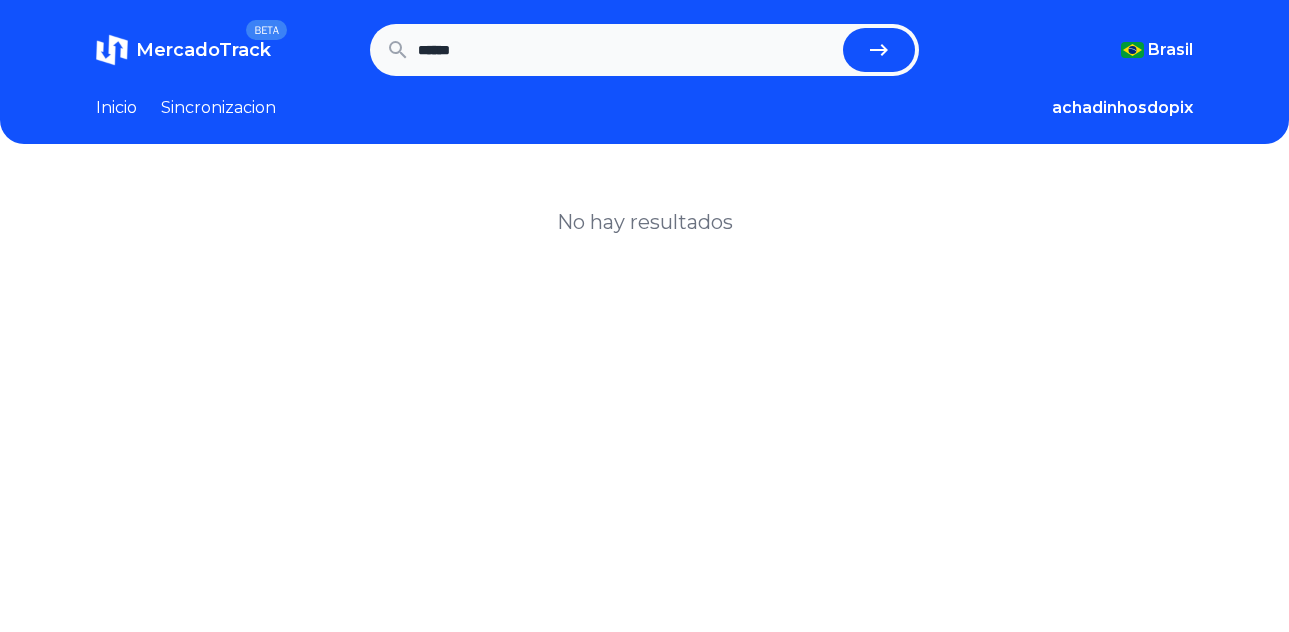 type on "******" 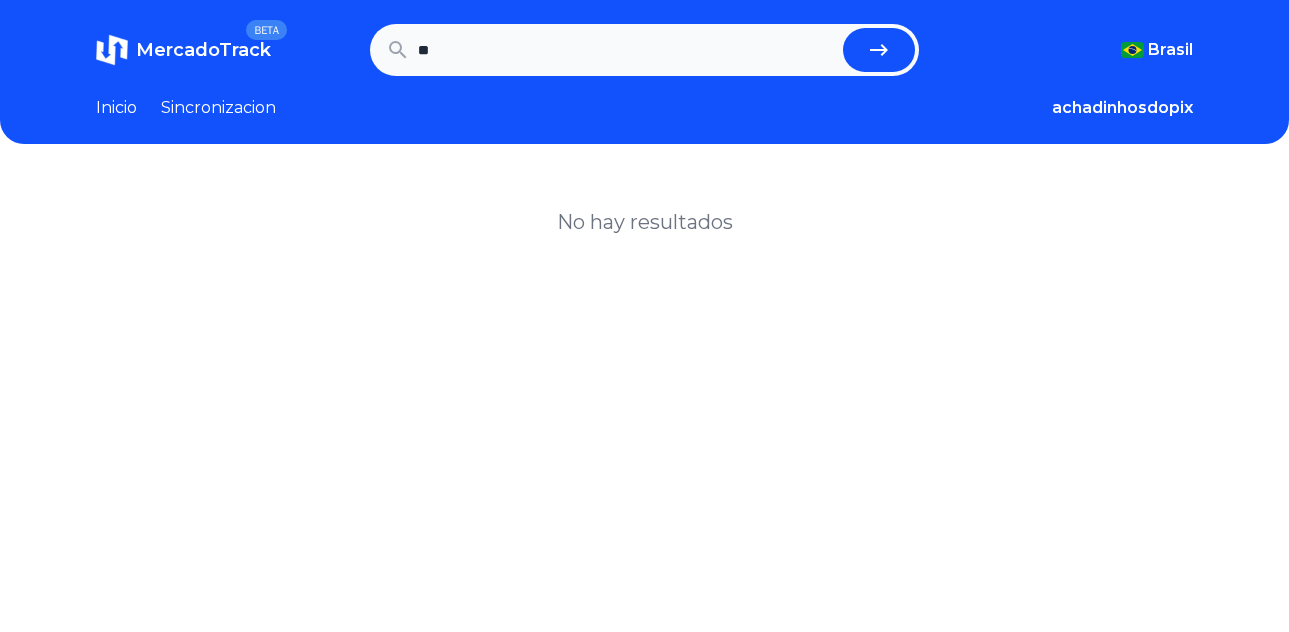 type on "*" 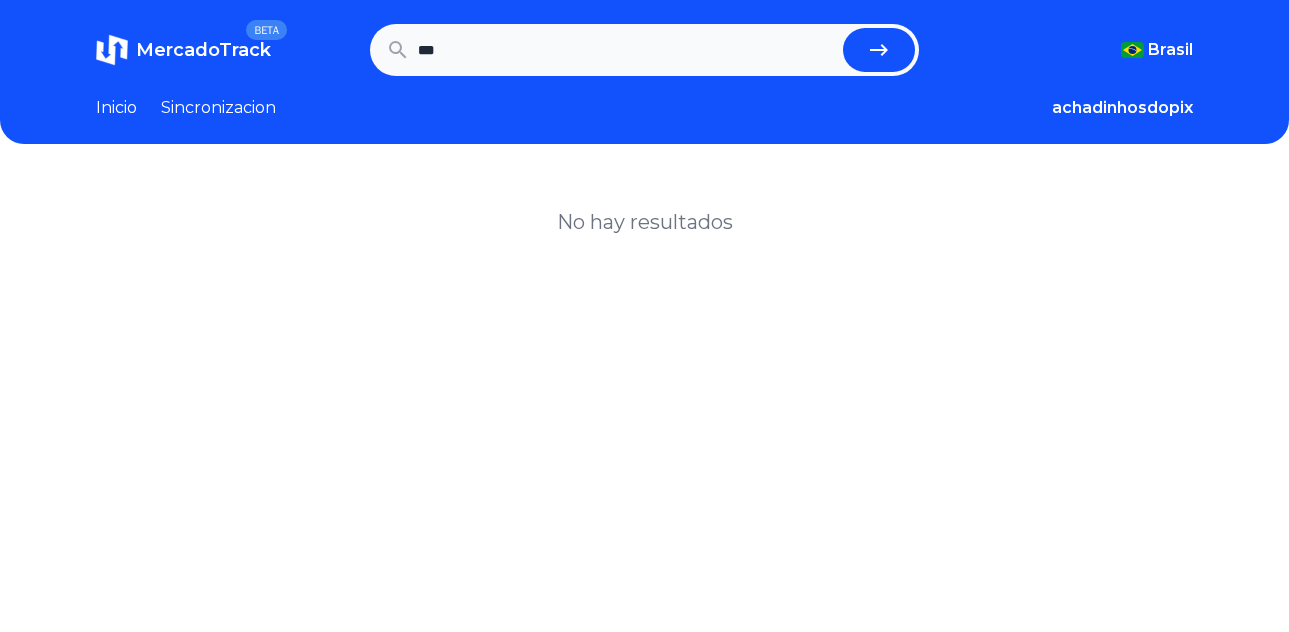type on "***" 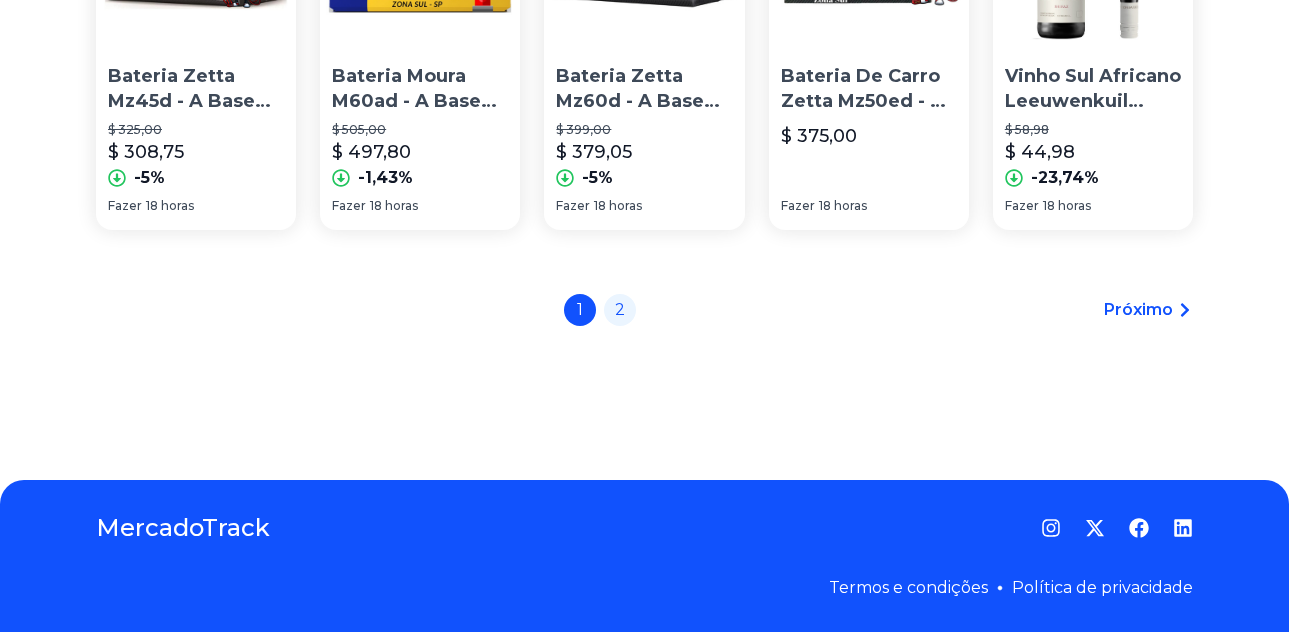 scroll, scrollTop: 465, scrollLeft: 0, axis: vertical 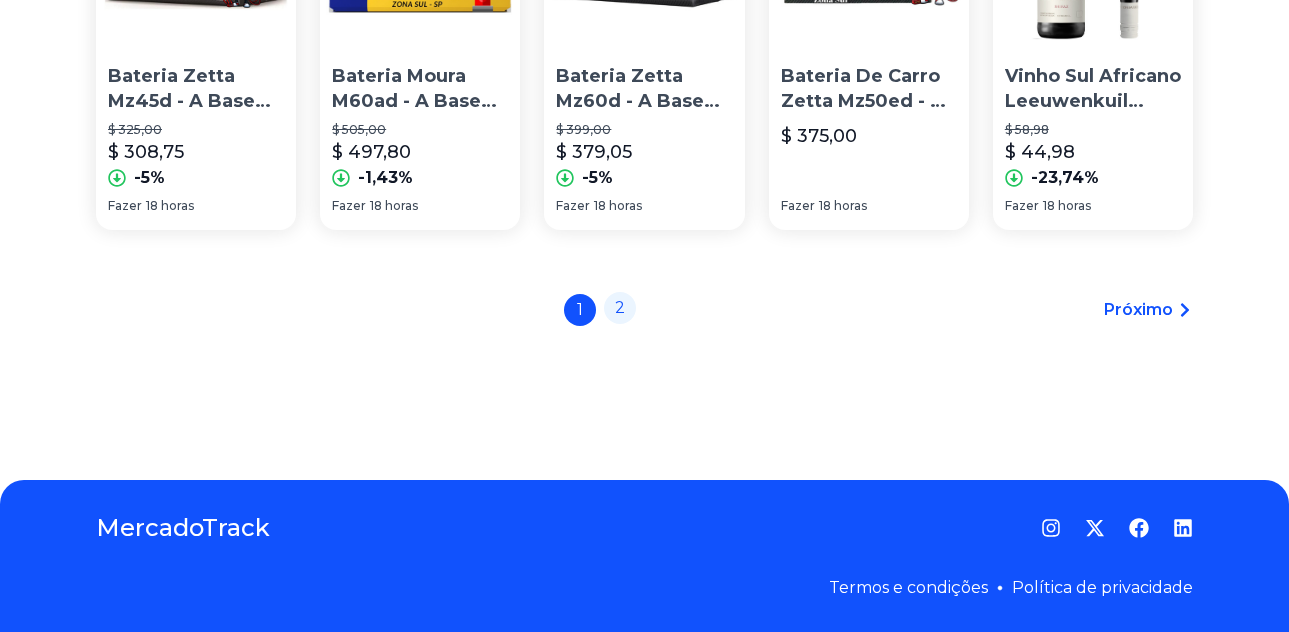 click on "2" at bounding box center (620, 308) 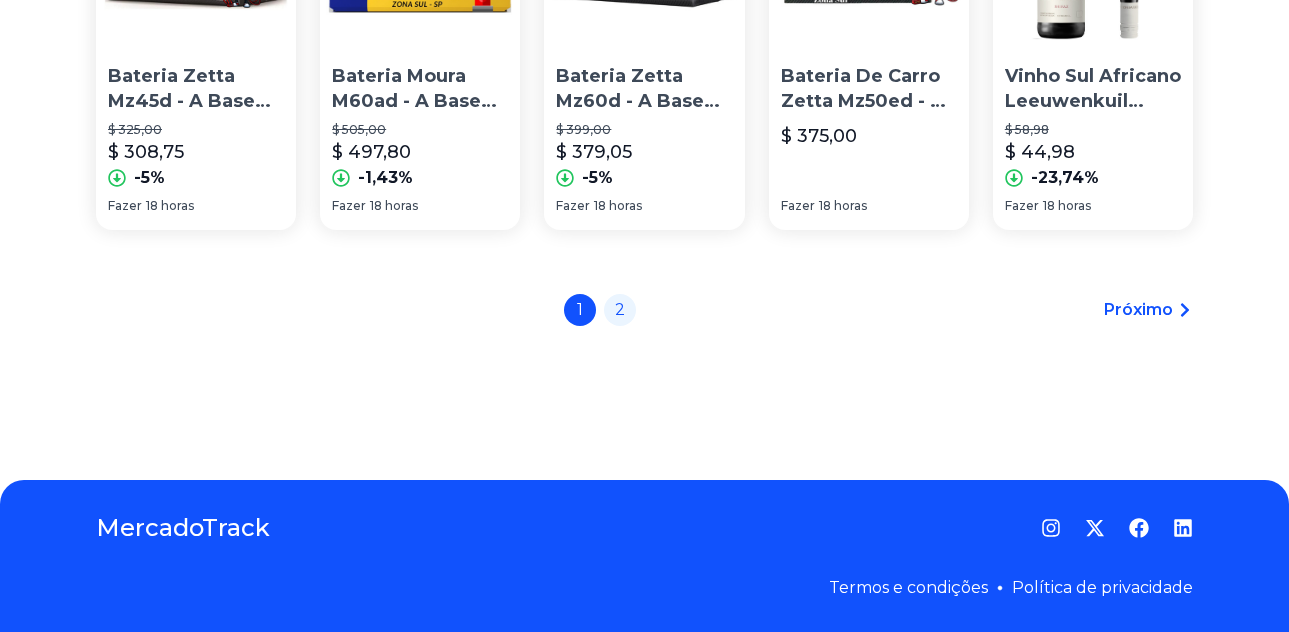 scroll, scrollTop: 0, scrollLeft: 0, axis: both 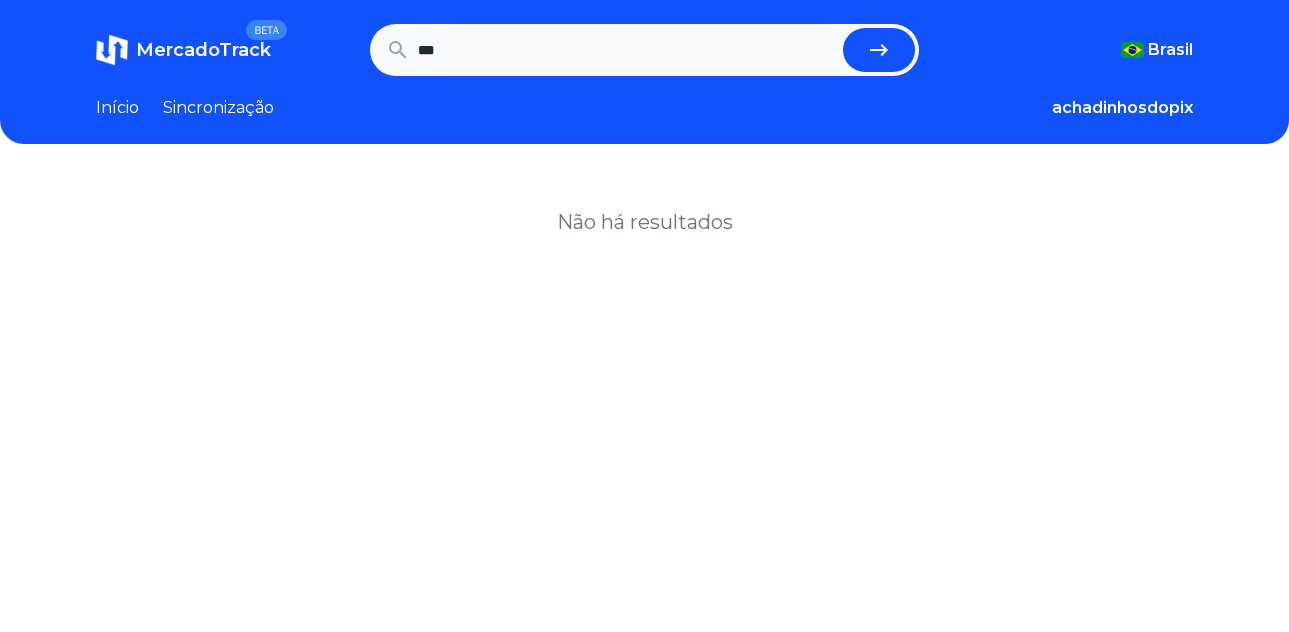 click on "***" at bounding box center [626, 50] 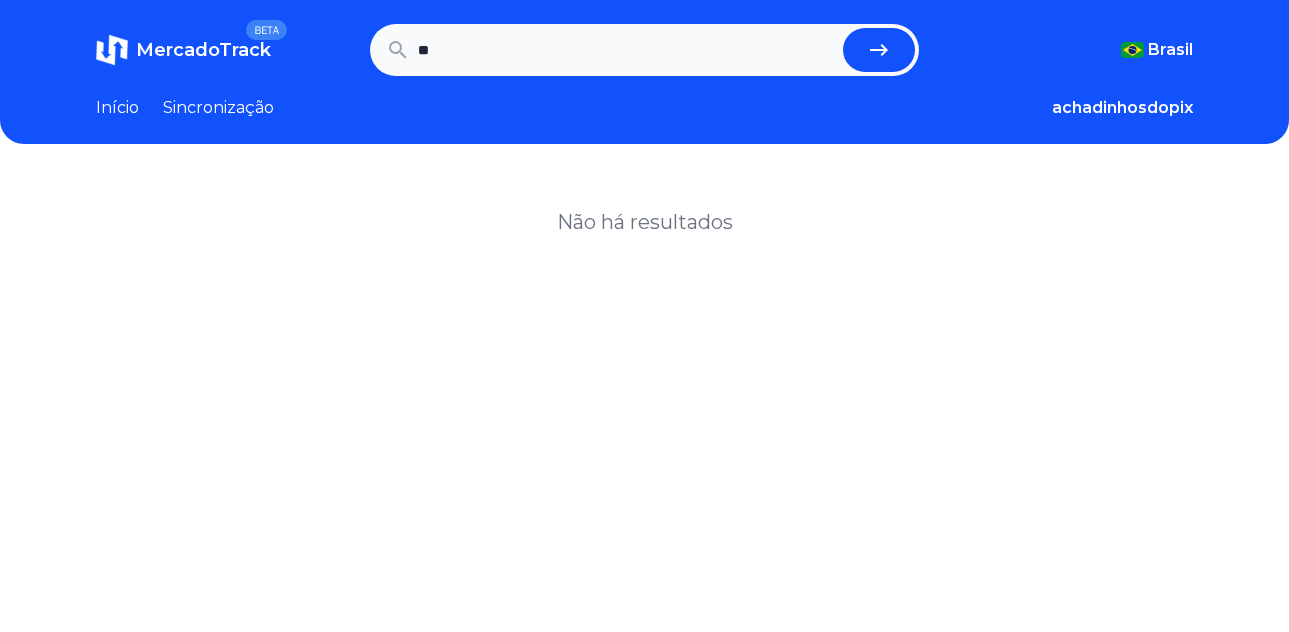 type on "*" 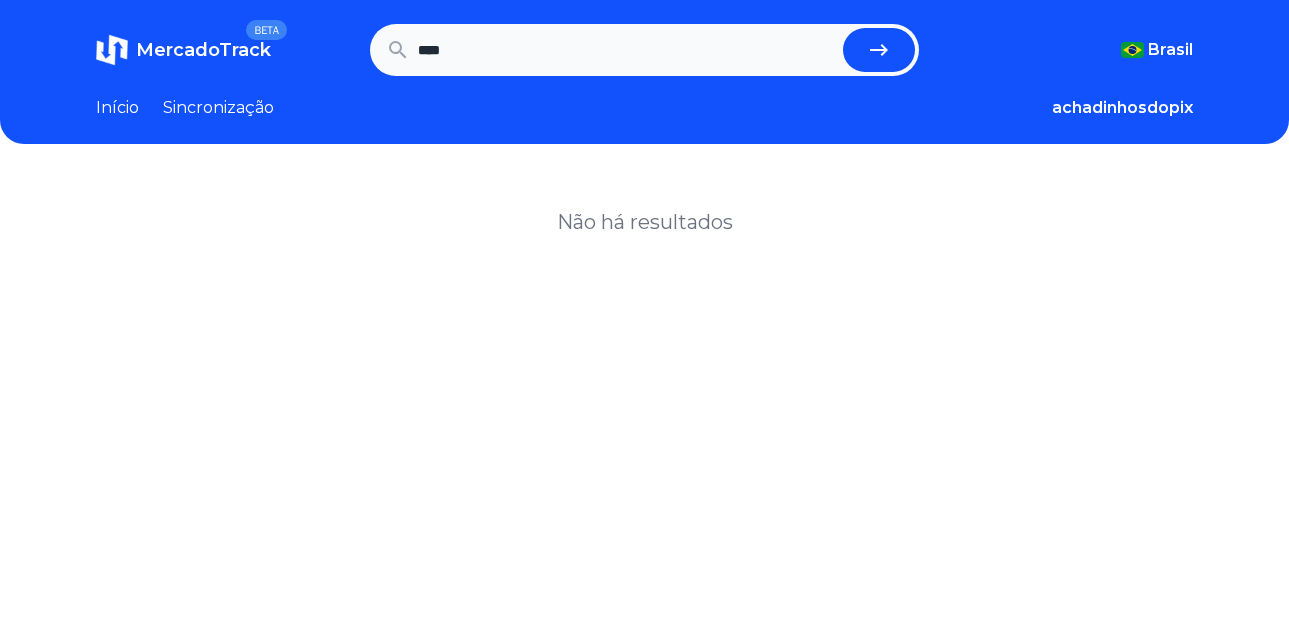 type on "****" 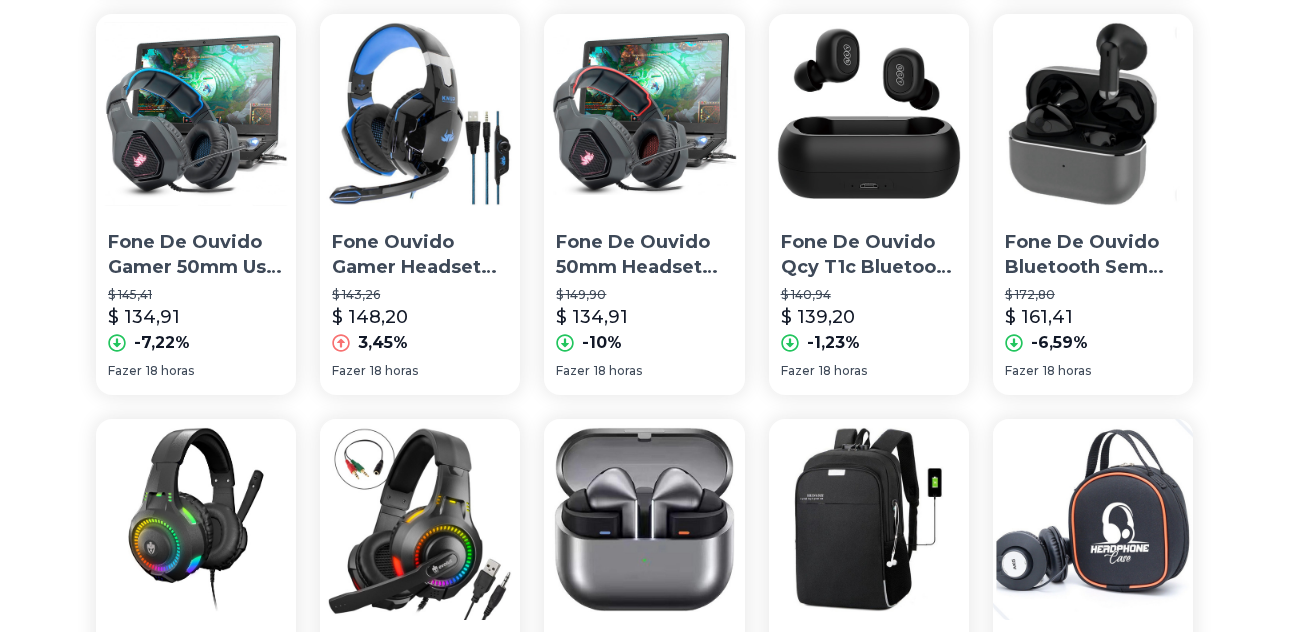scroll, scrollTop: 700, scrollLeft: 0, axis: vertical 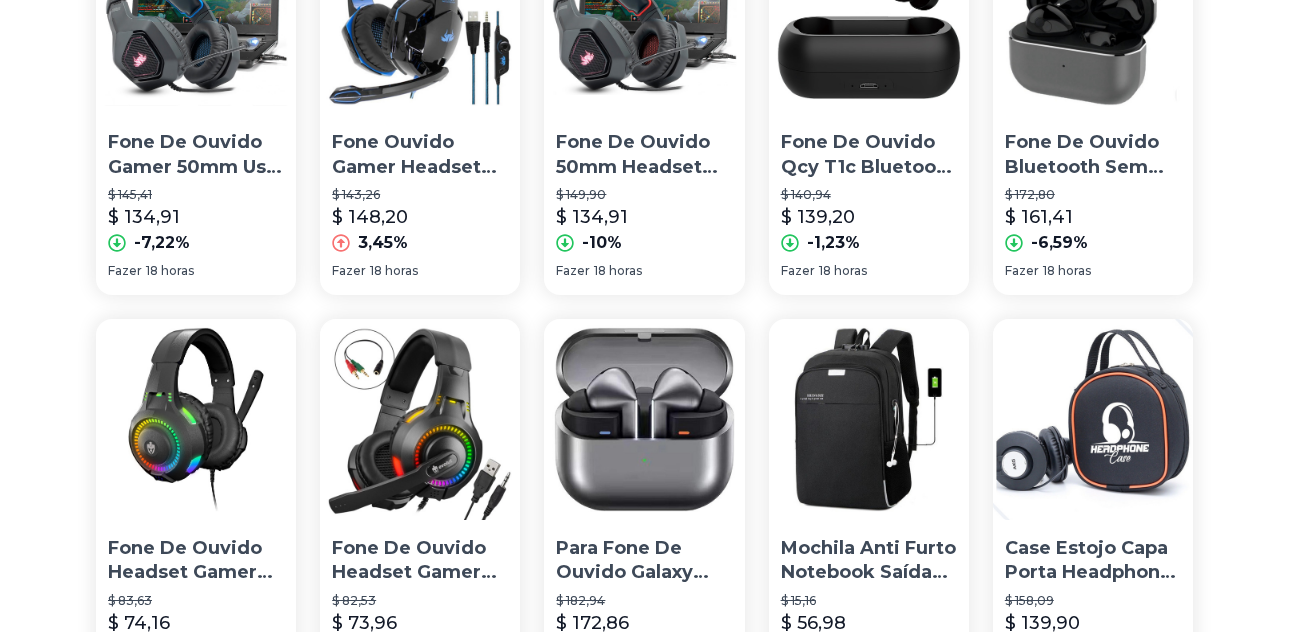 click 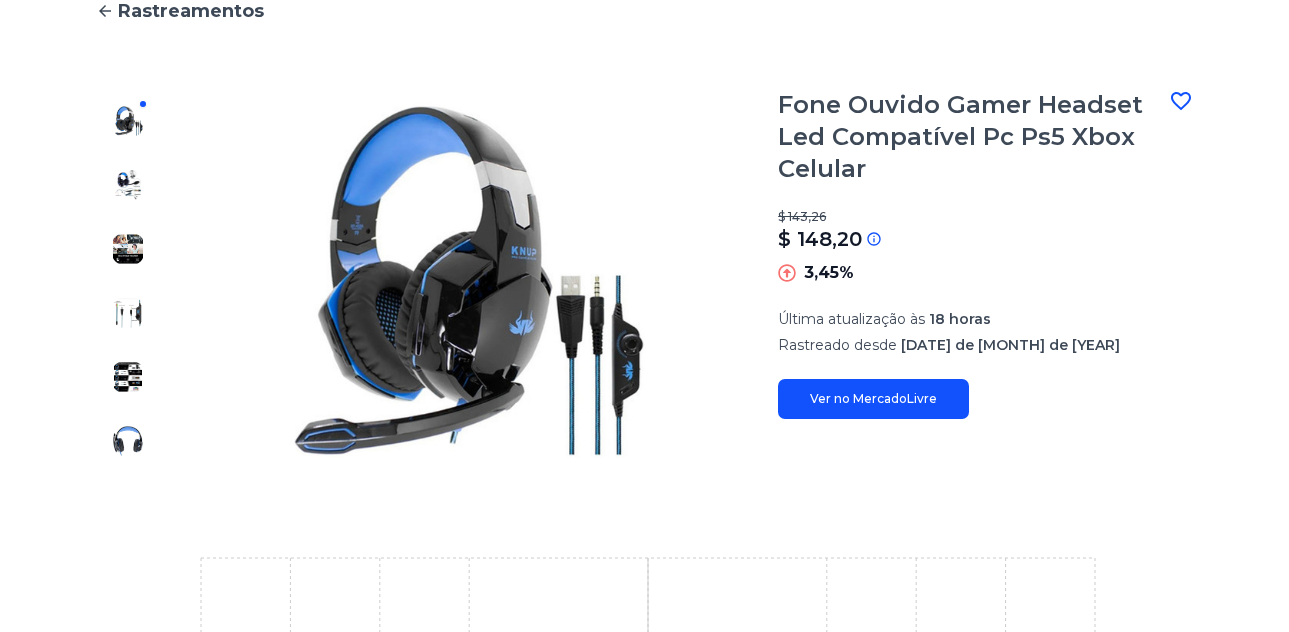 scroll, scrollTop: 0, scrollLeft: 0, axis: both 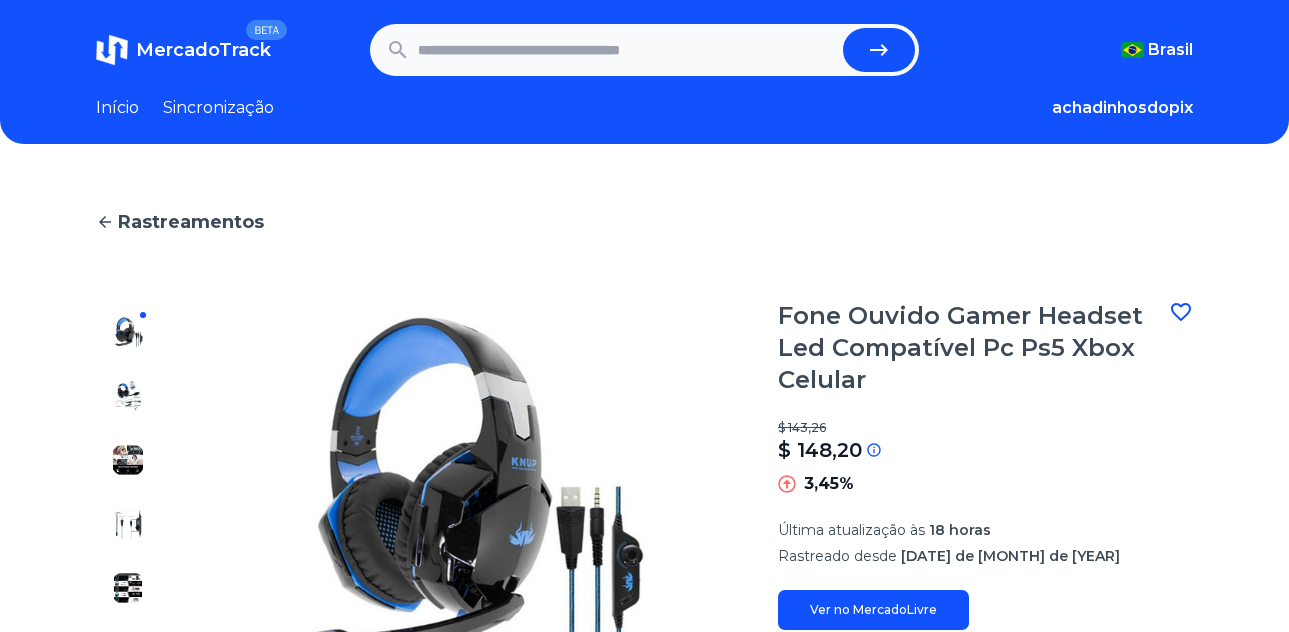type on "****" 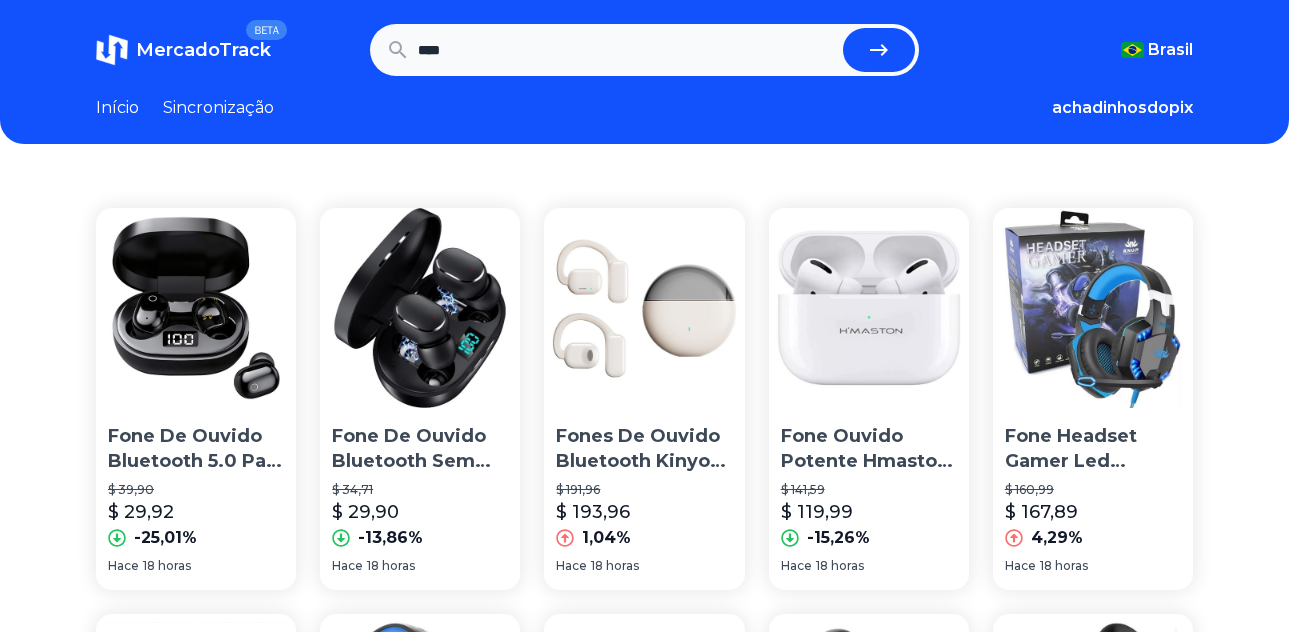 scroll, scrollTop: 700, scrollLeft: 0, axis: vertical 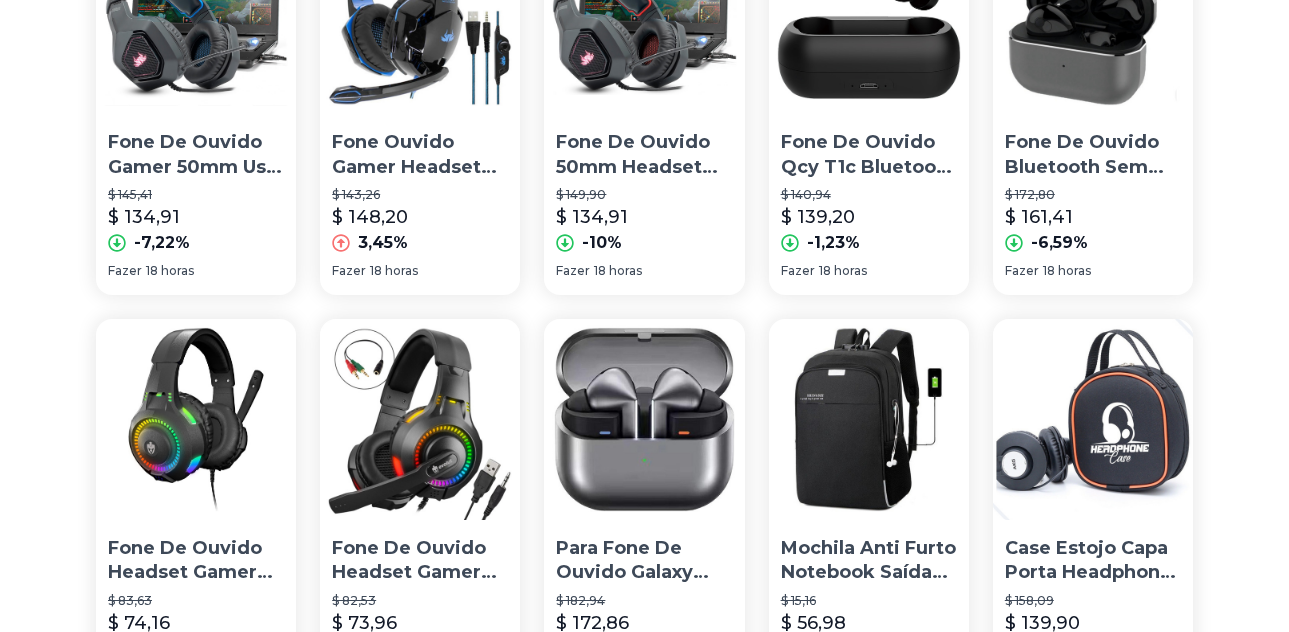 click on "Fone De Ouvido Qcy T1c Bluetooth 5.1 Case 380mah" at bounding box center [869, 155] 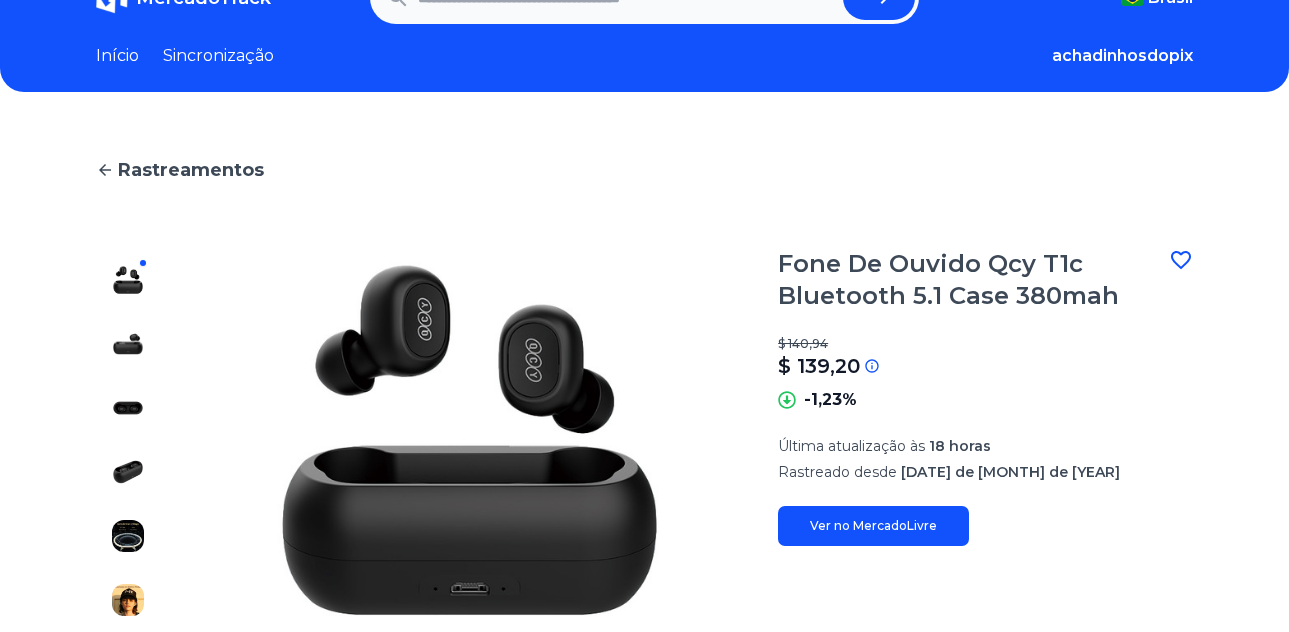 scroll, scrollTop: 0, scrollLeft: 0, axis: both 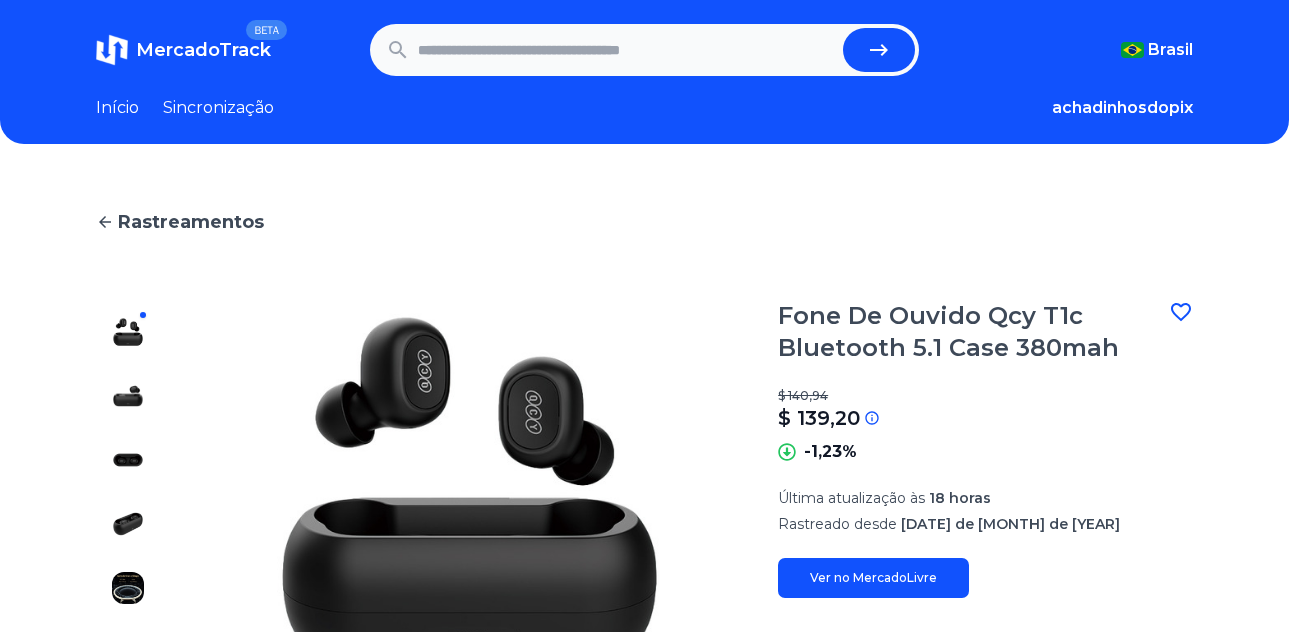 type on "****" 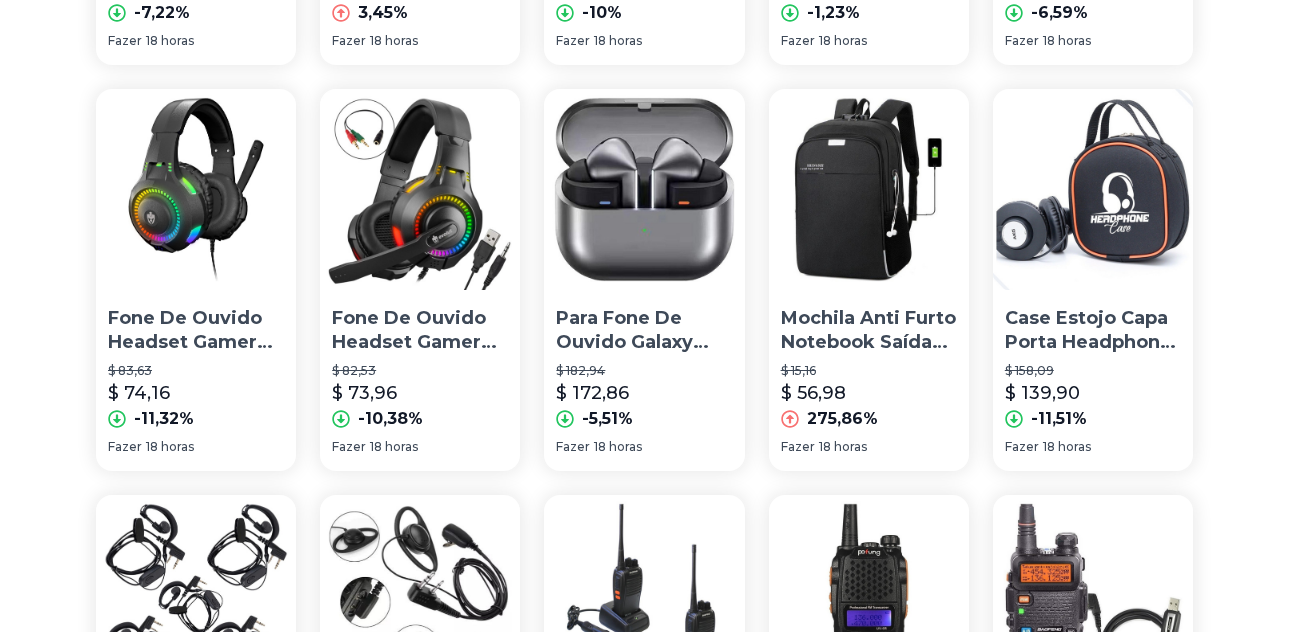 scroll, scrollTop: 900, scrollLeft: 0, axis: vertical 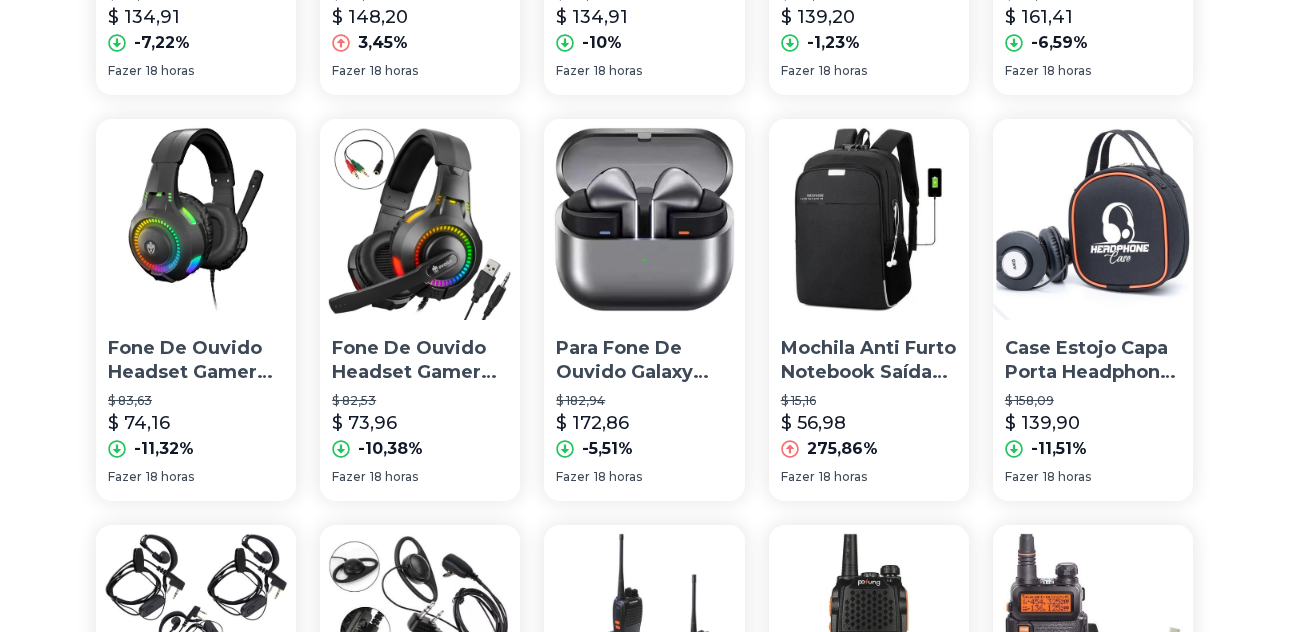 click on "Para Fone De Ouvido Galaxy Buds3 Com Redução De Ruído, Fone" at bounding box center (632, 397) 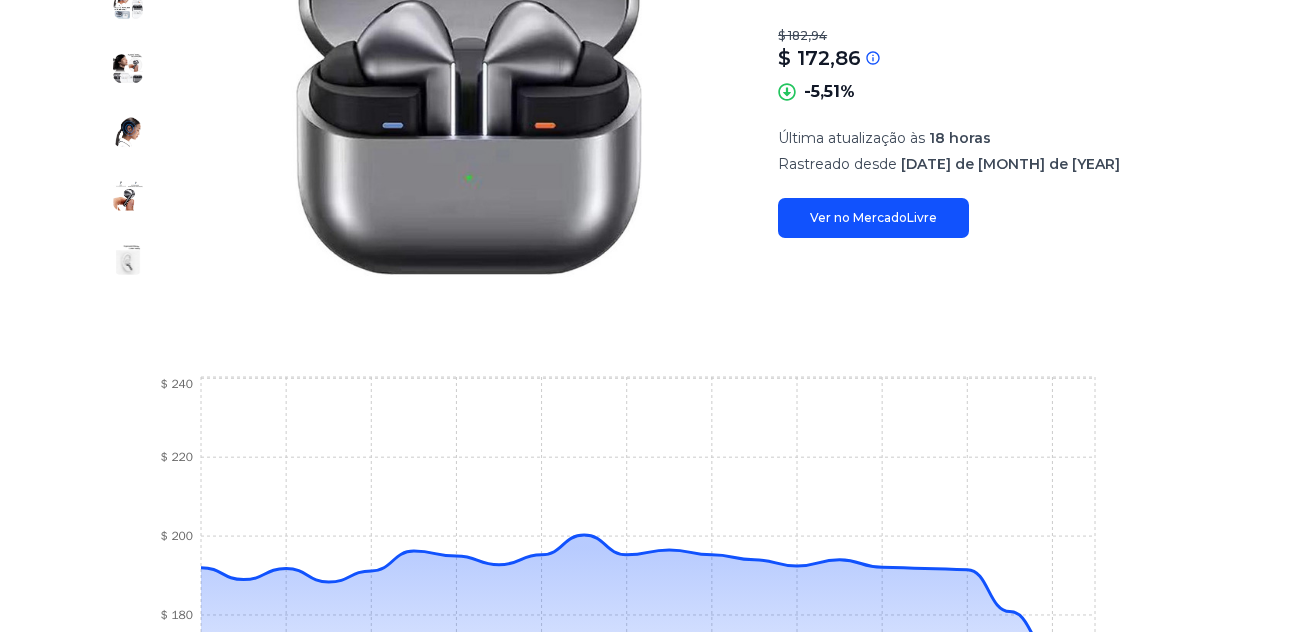 scroll, scrollTop: 400, scrollLeft: 0, axis: vertical 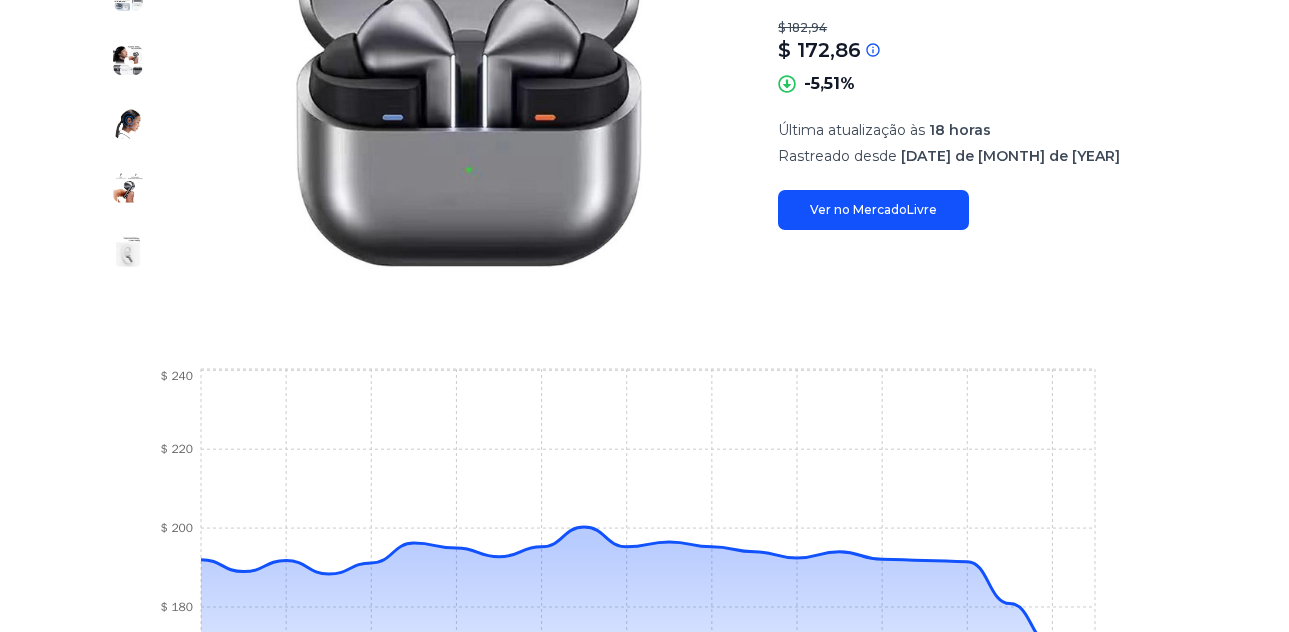 click on "Ver no MercadoLivre" at bounding box center (873, 209) 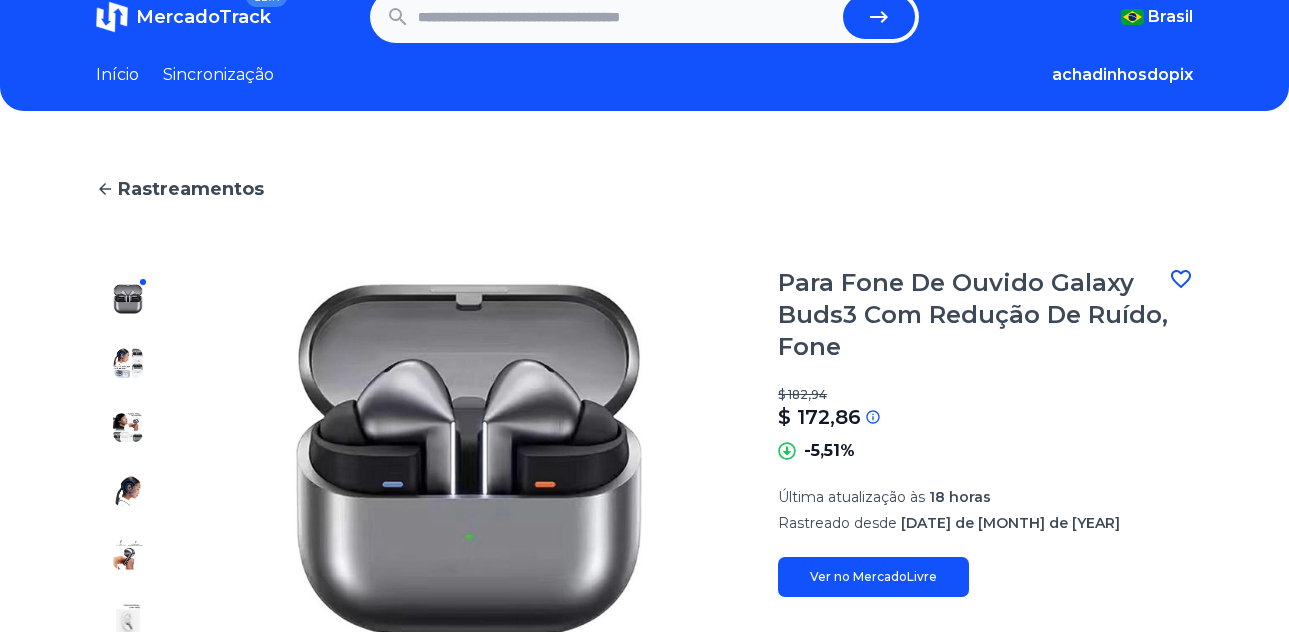 scroll, scrollTop: 0, scrollLeft: 0, axis: both 